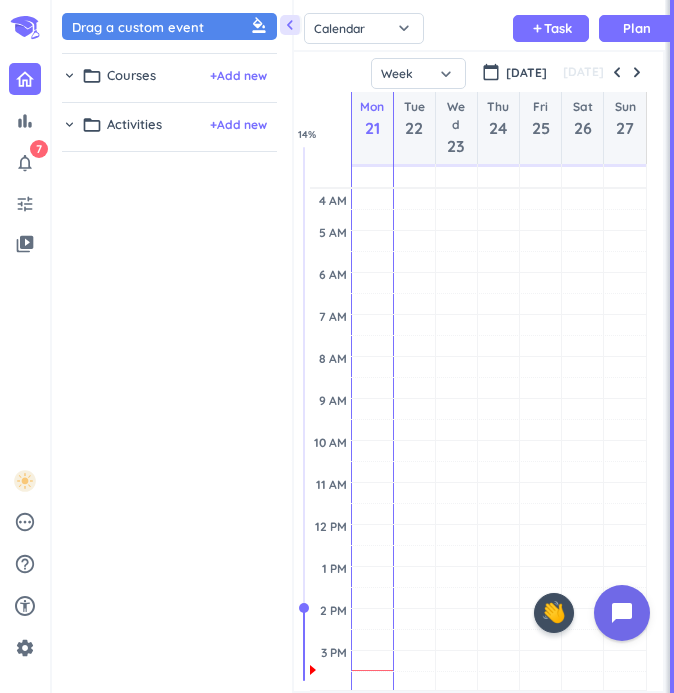 scroll, scrollTop: 0, scrollLeft: 0, axis: both 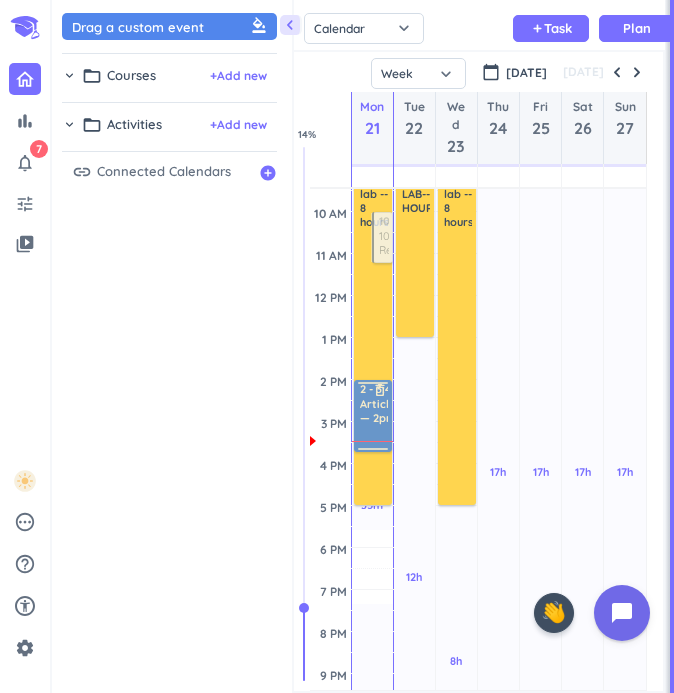 drag, startPoint x: 384, startPoint y: 567, endPoint x: 382, endPoint y: 423, distance: 144.01389 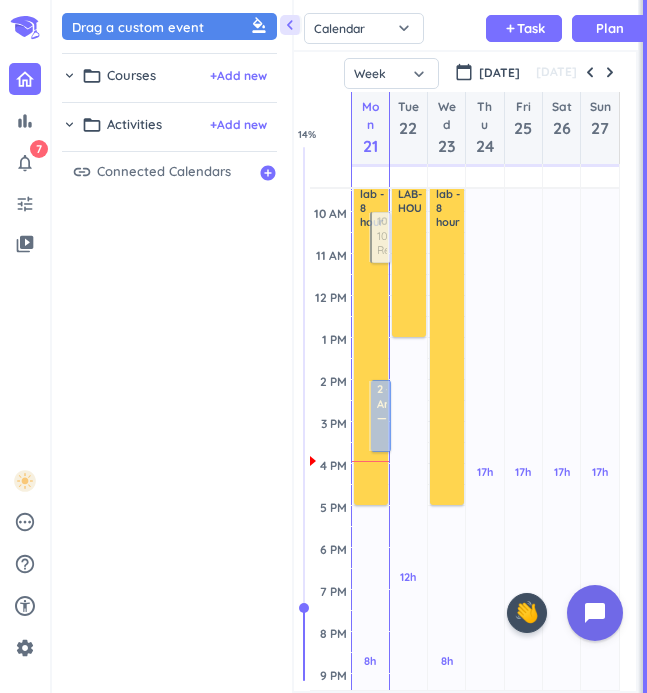 scroll, scrollTop: 50, scrollLeft: 344, axis: both 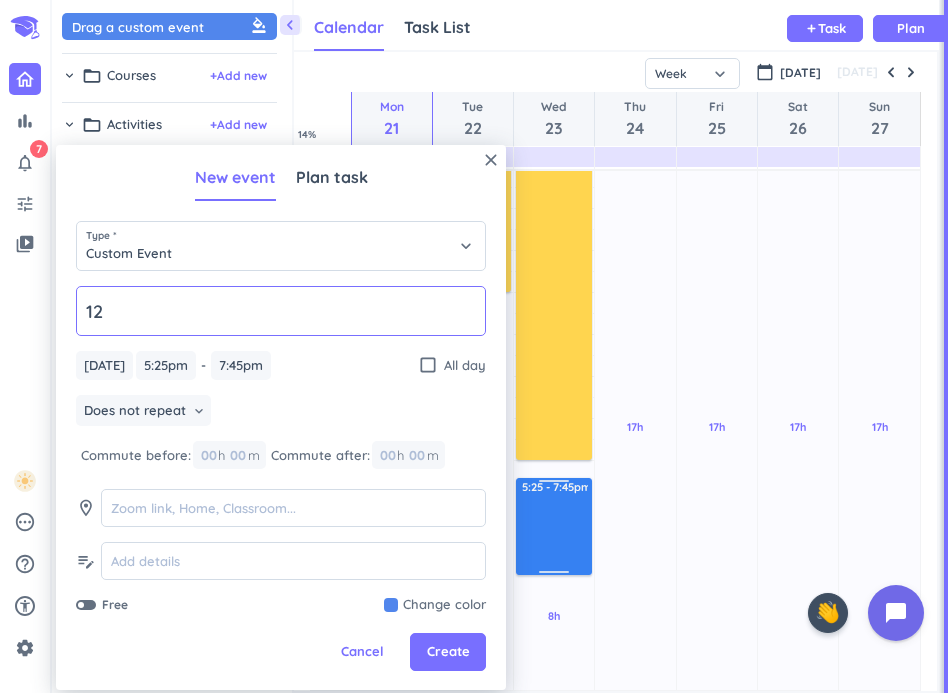 type on "1" 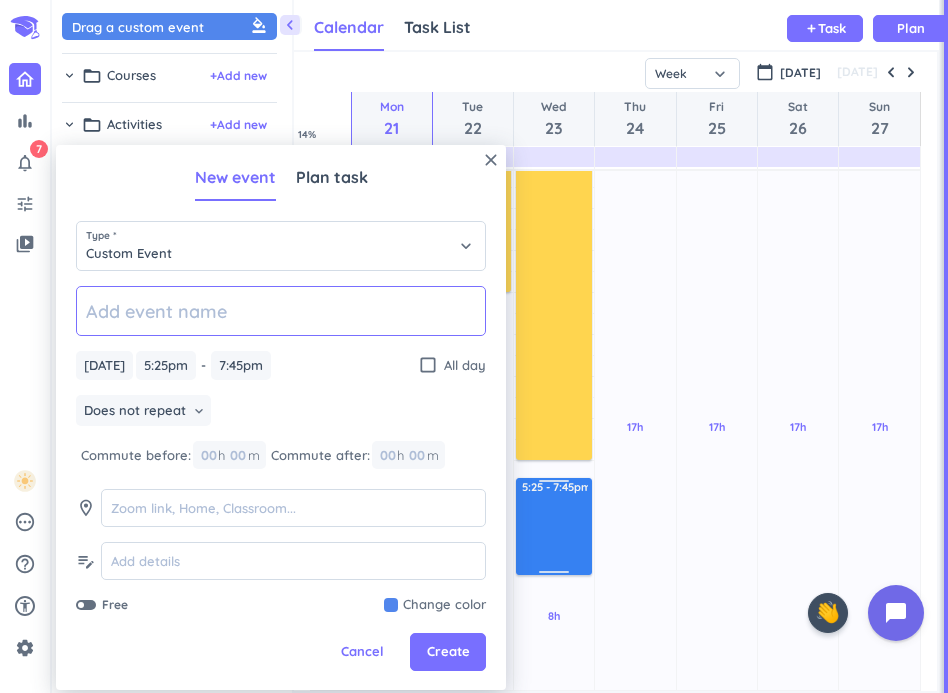 type on "!" 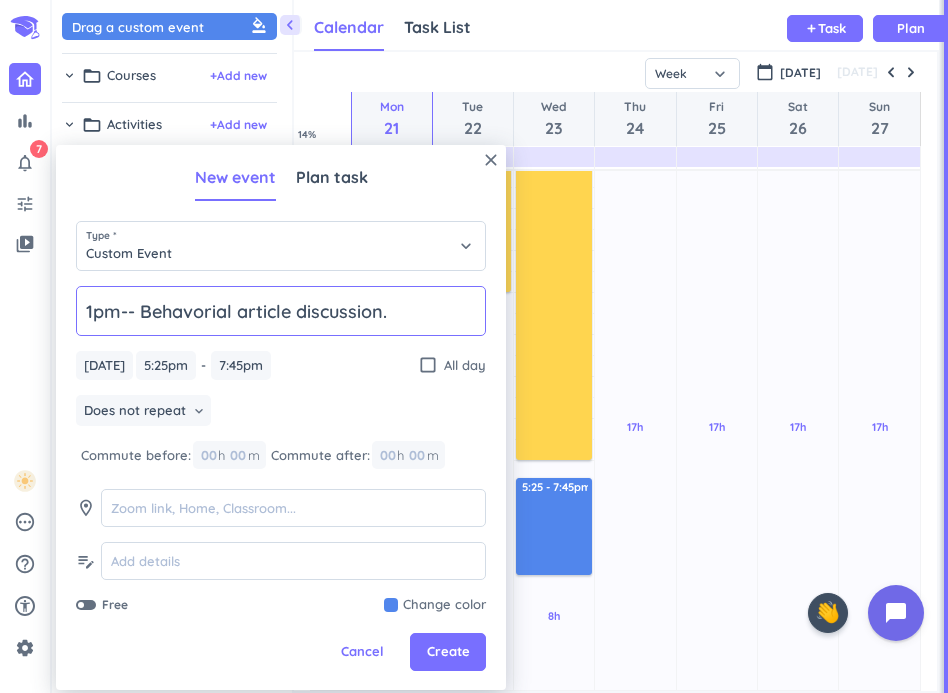 click on "1pm-- Behavorial article discussion." 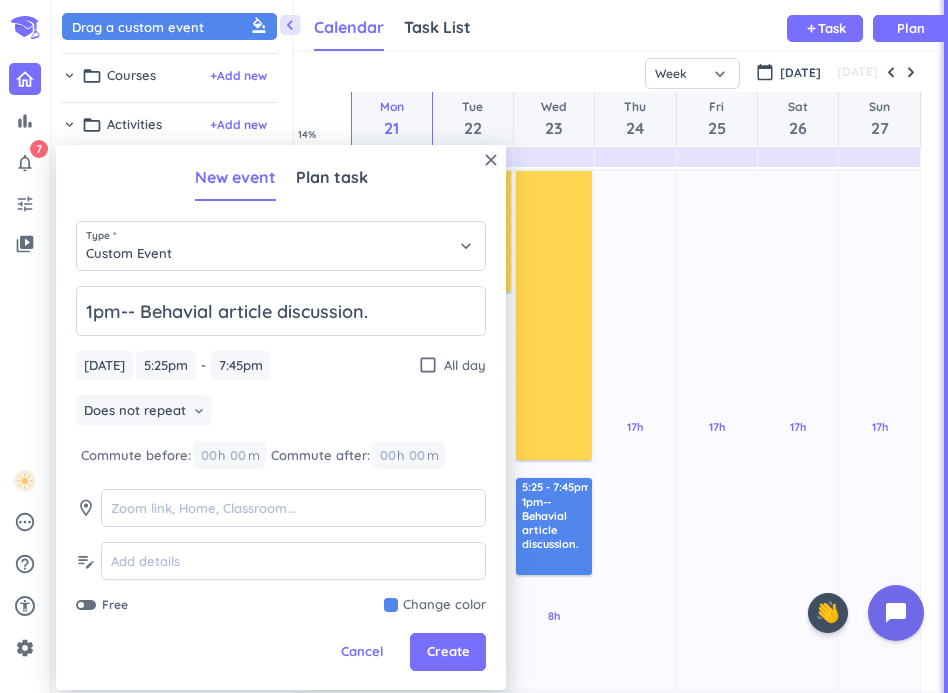click on "Type * Custom Event keyboard_arrow_down" at bounding box center [281, 253] 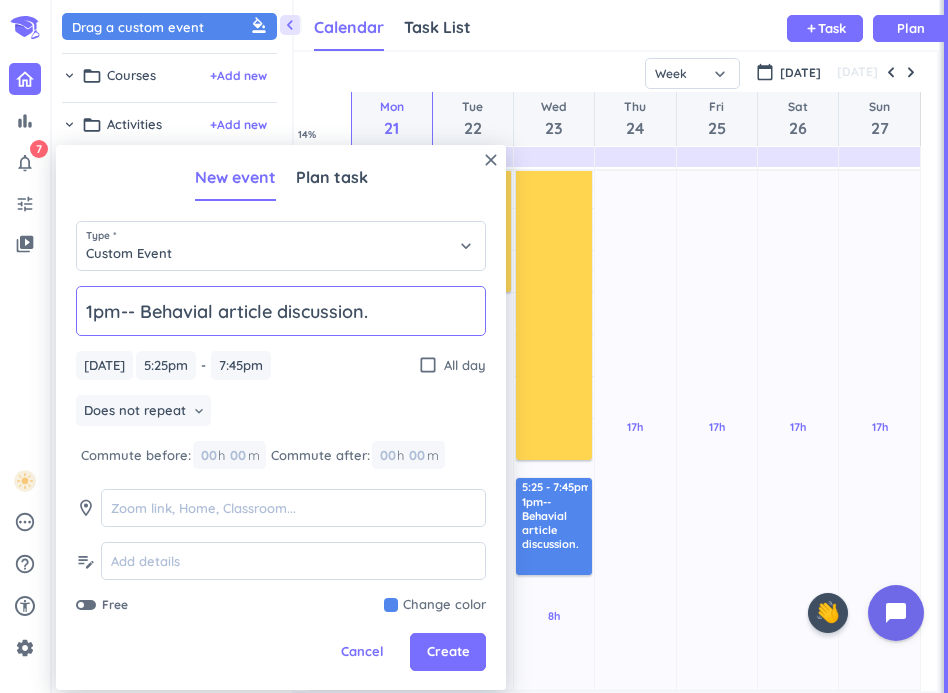 click on "1pm-- Behavial article discussion." 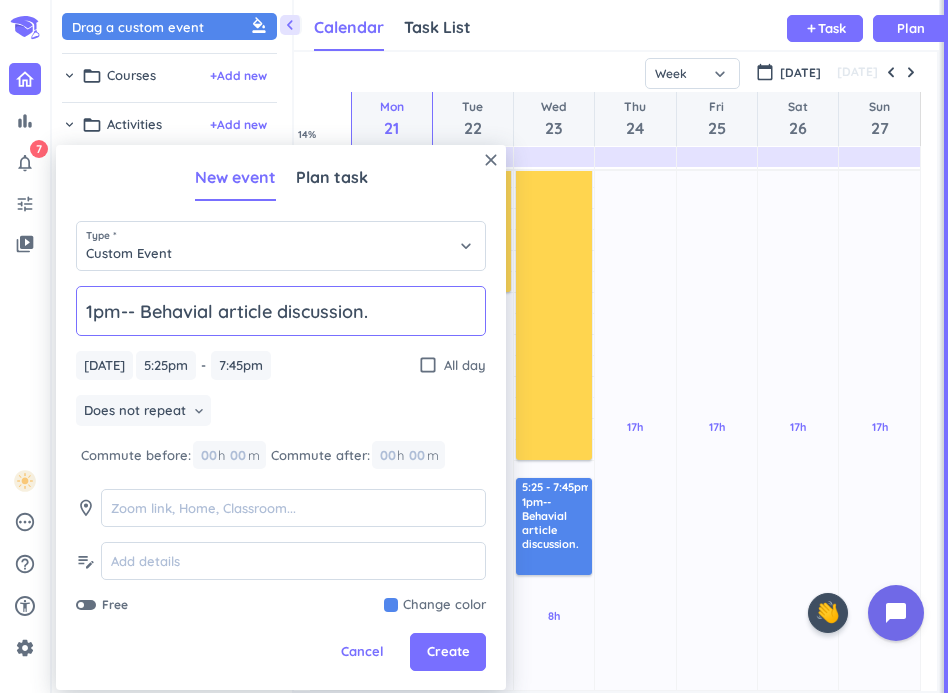 click on "1pm-- Behavial article discussion." 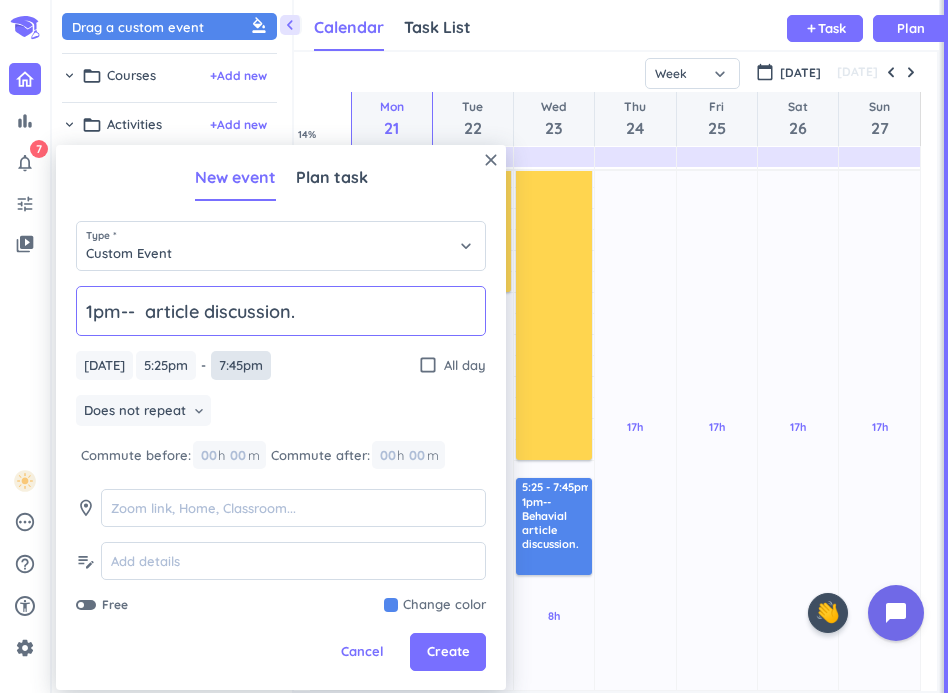 paste on "Behavioral" 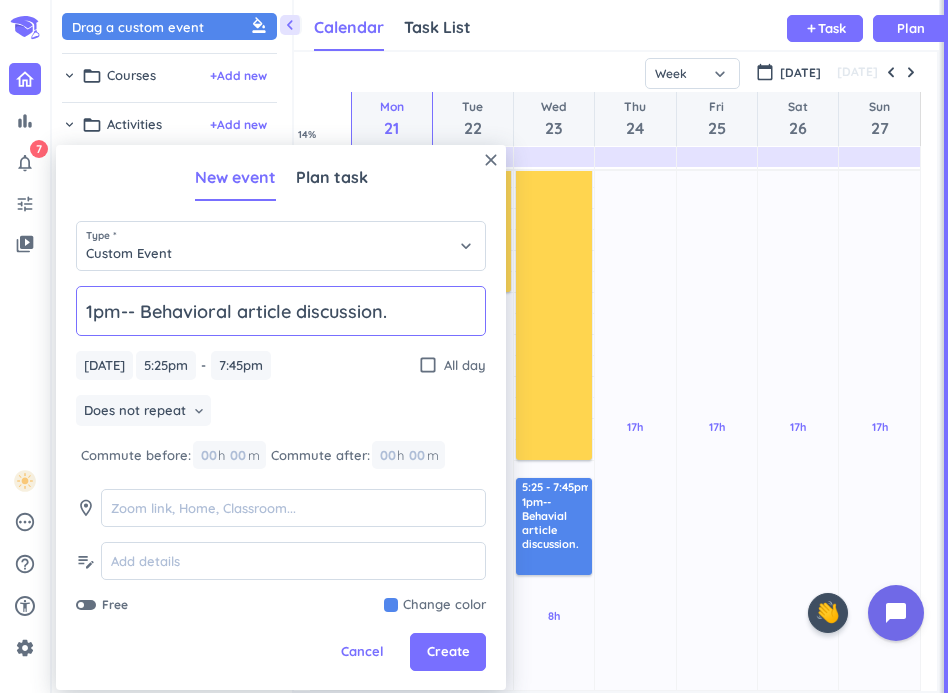 click on "1pm-- Behavioral article discussion." 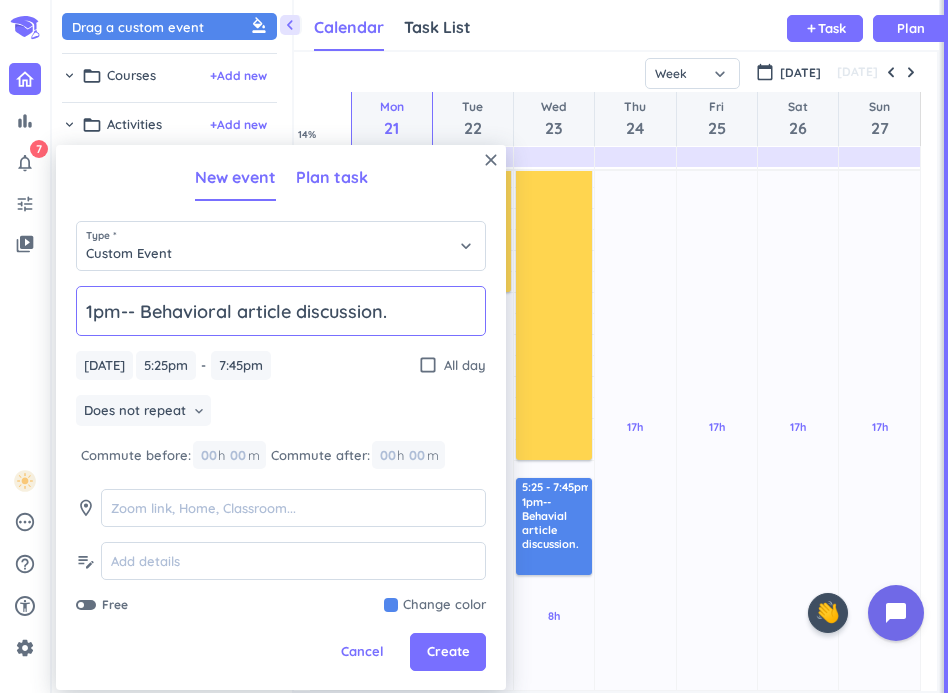 type on "1pm-- Behavioral article discussion." 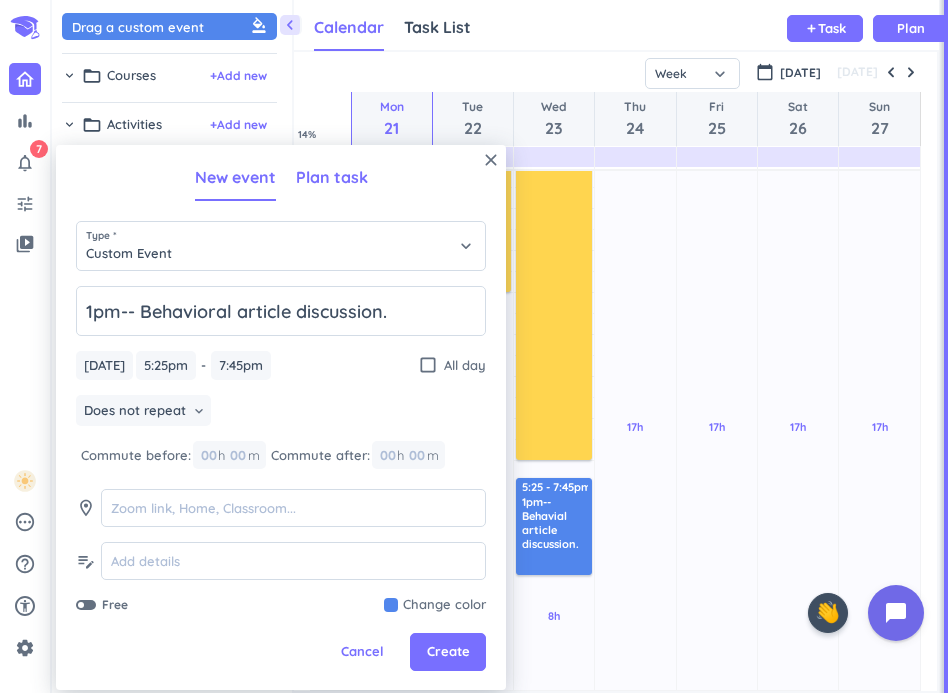 click on "Plan task" at bounding box center [332, 177] 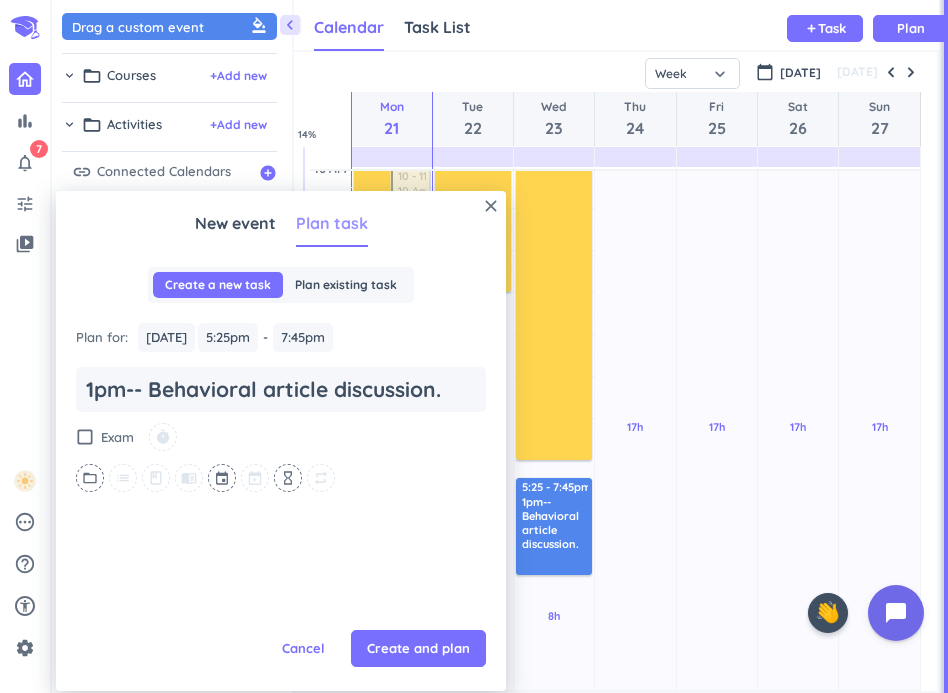 type on "1pm-- Behavioral article discussion." 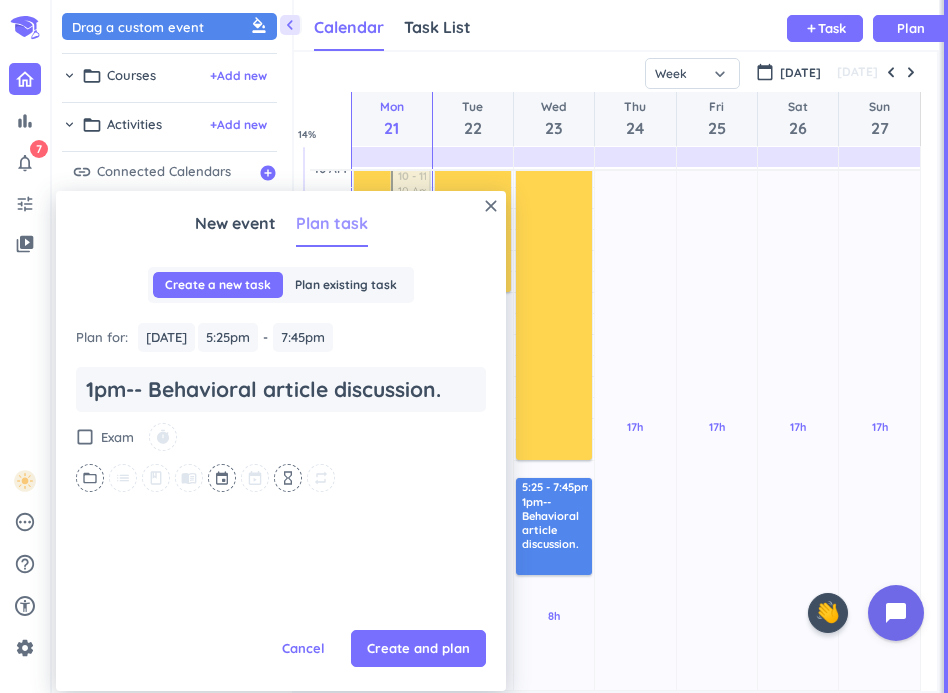 type on "x" 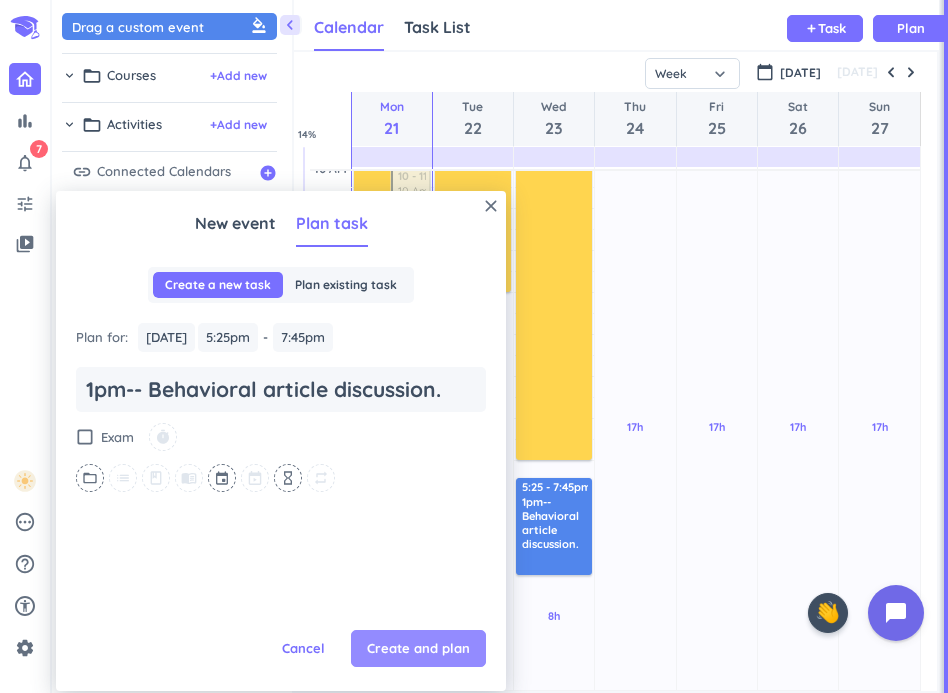type on "1pm-- Behavioral article discussion." 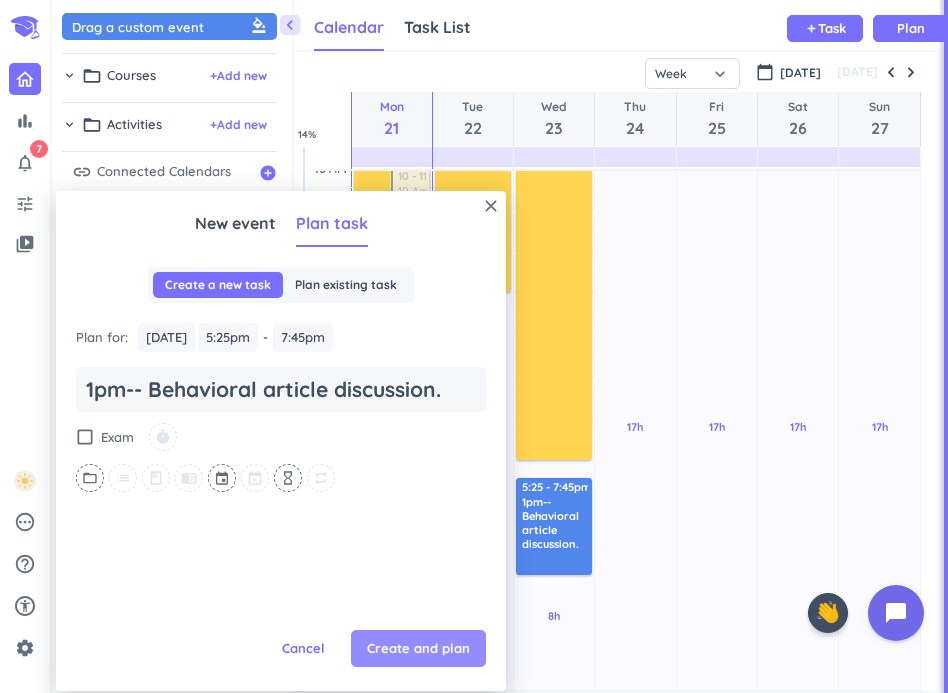 click on "Create and plan" at bounding box center [418, 649] 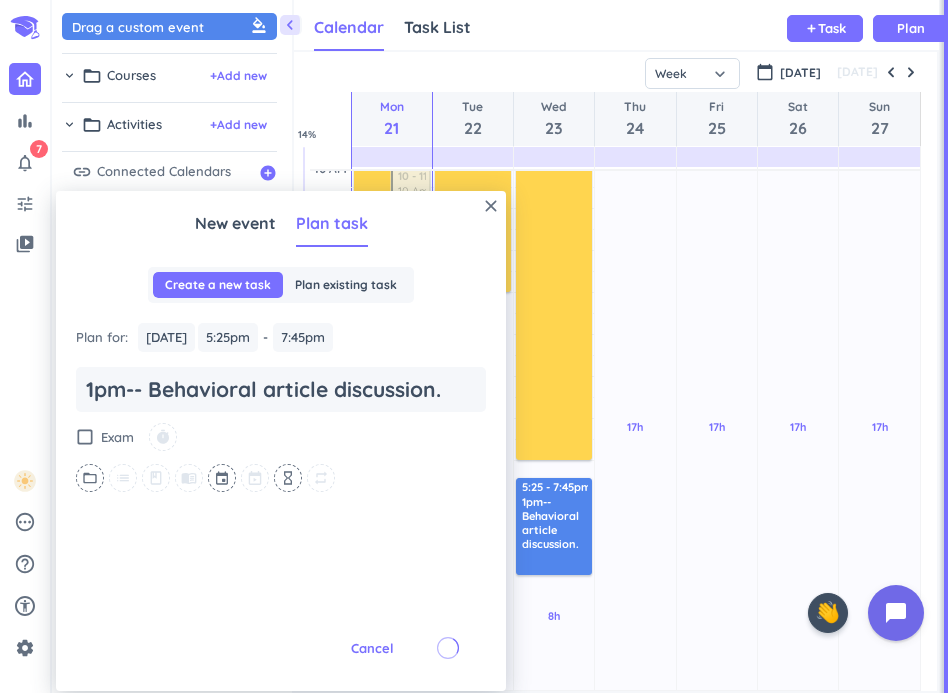 scroll, scrollTop: 0, scrollLeft: 0, axis: both 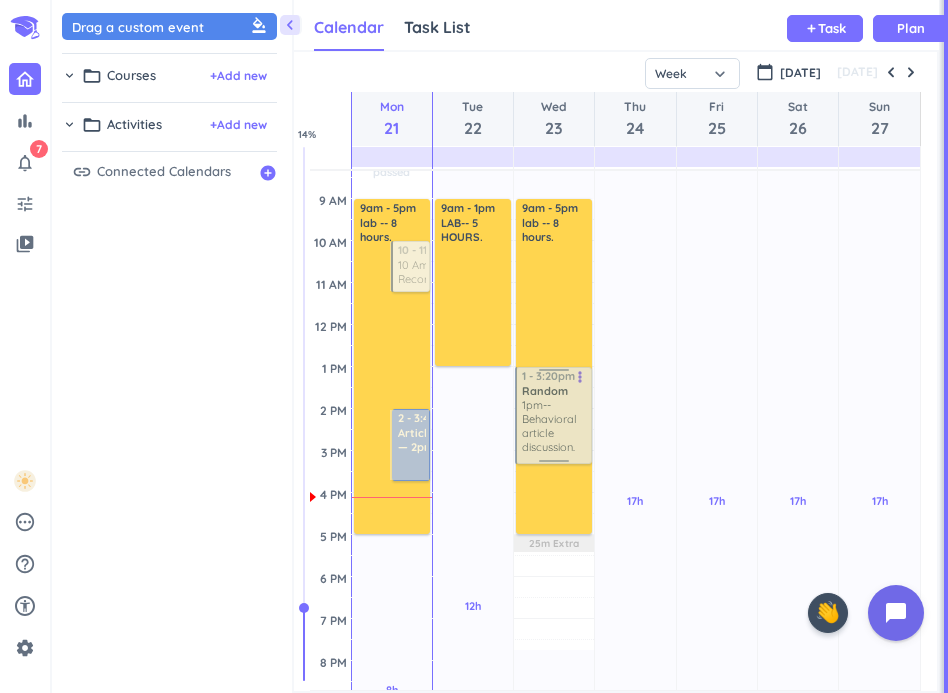 drag, startPoint x: 577, startPoint y: 576, endPoint x: 570, endPoint y: 393, distance: 183.13383 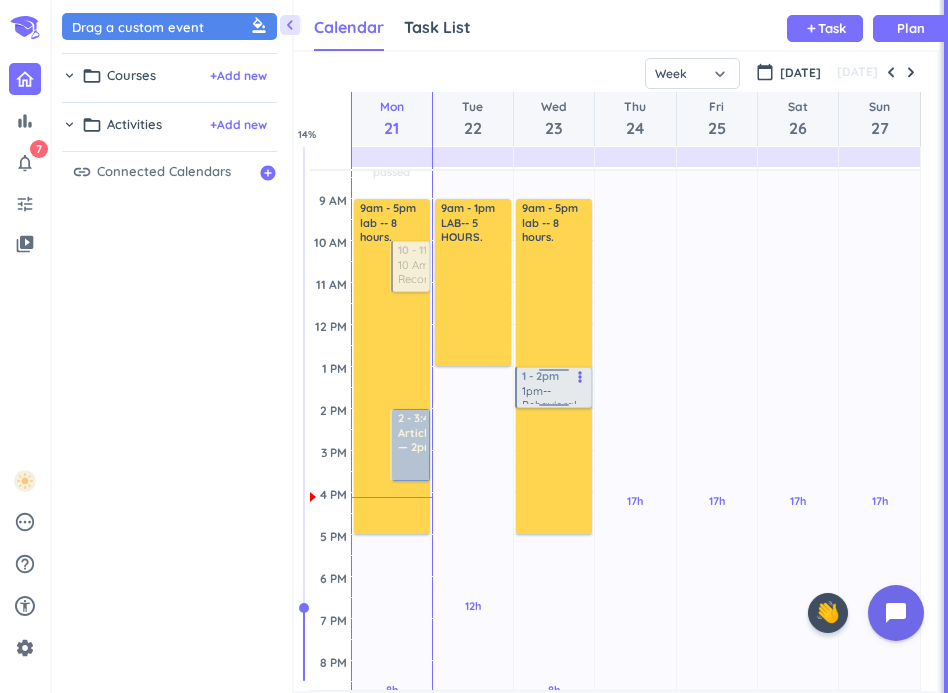 drag, startPoint x: 579, startPoint y: 462, endPoint x: 580, endPoint y: 408, distance: 54.00926 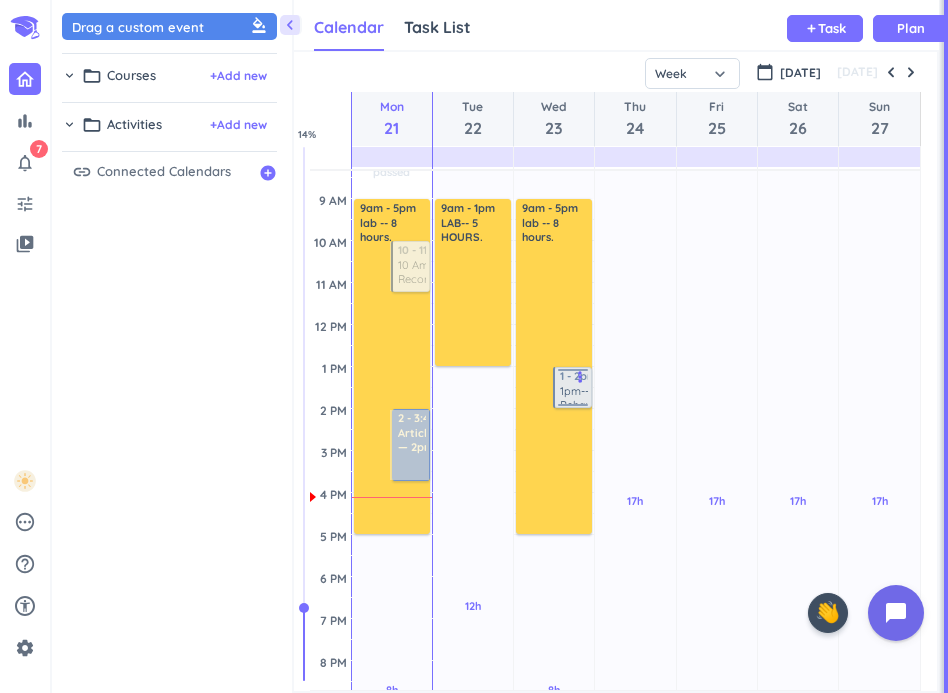 click on "1 - 2pm" at bounding box center (574, 376) 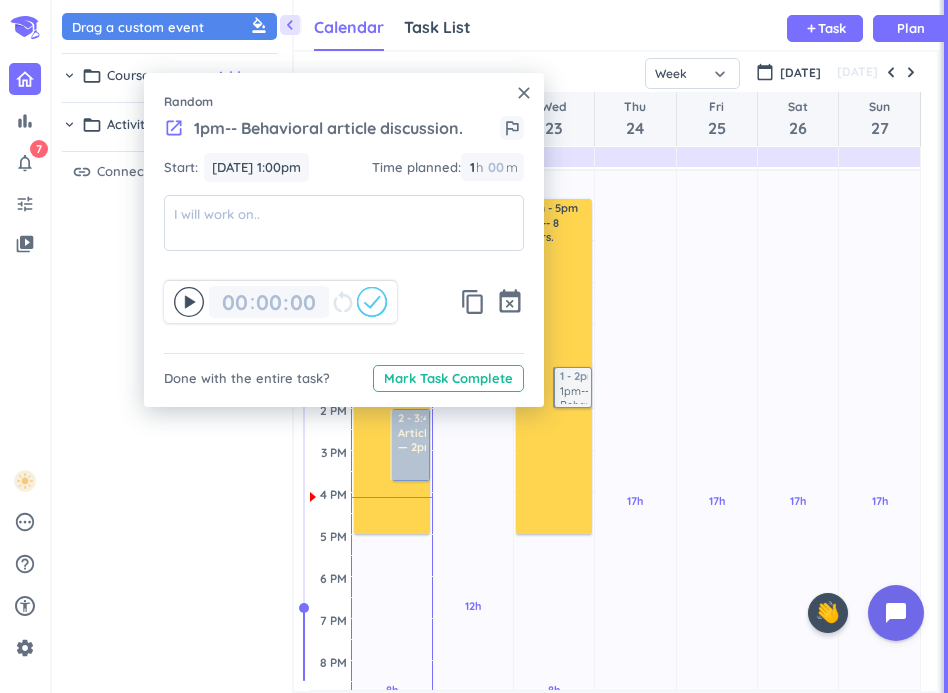 click on "1pm-- Behavioral article discussion." at bounding box center (328, 128) 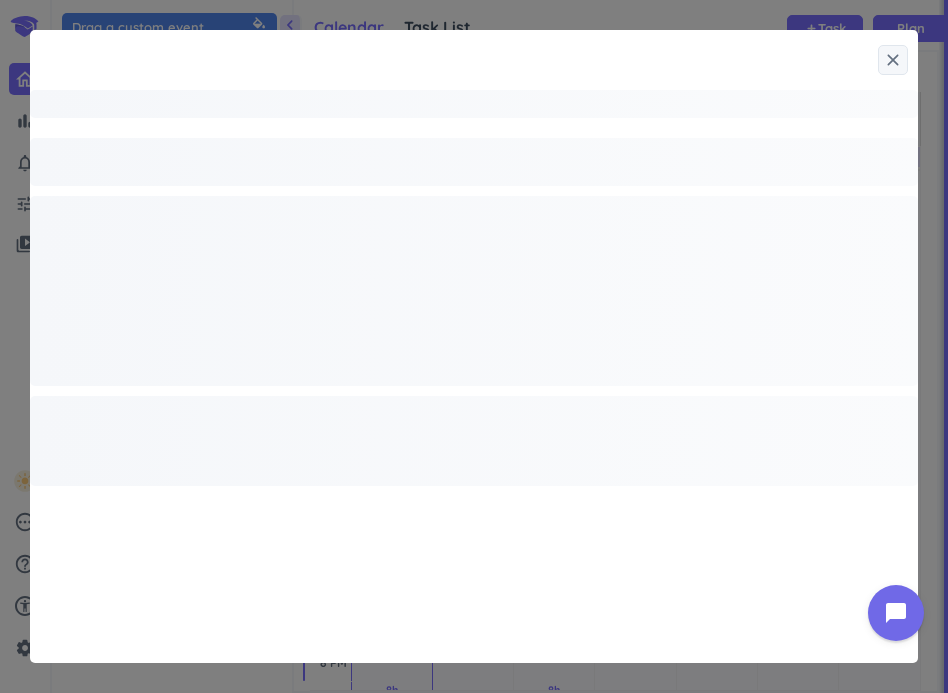 type on "x" 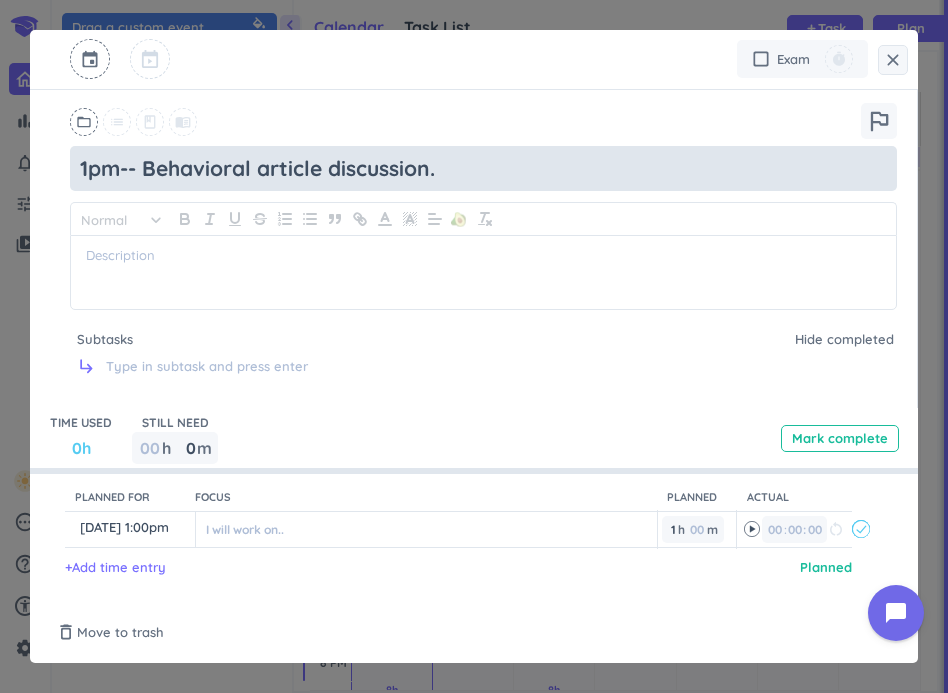 click on "1pm-- Behavioral article discussion." at bounding box center (483, 168) 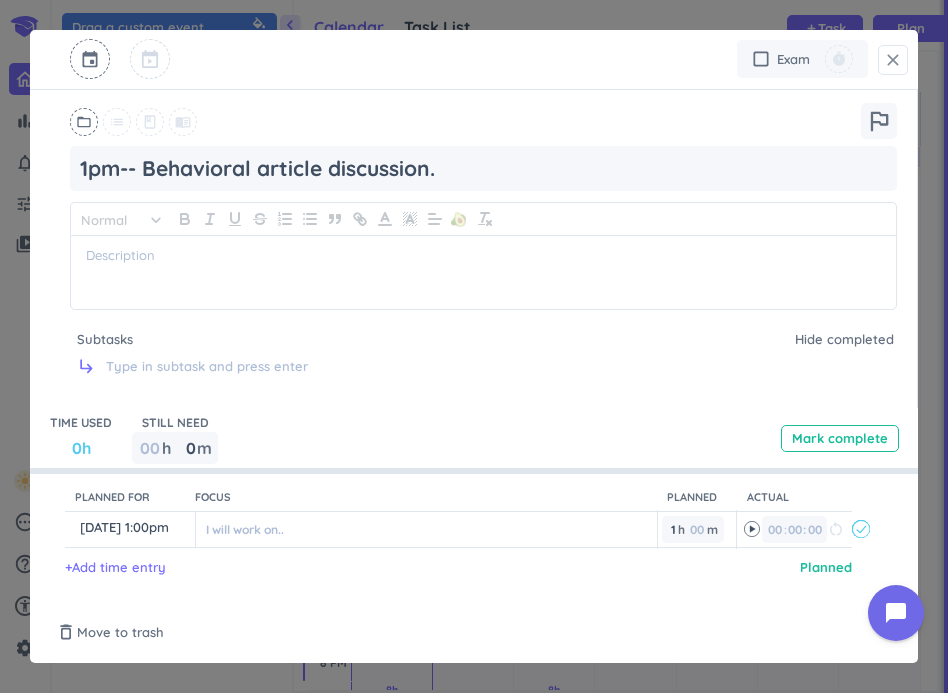 click on "close" at bounding box center (893, 60) 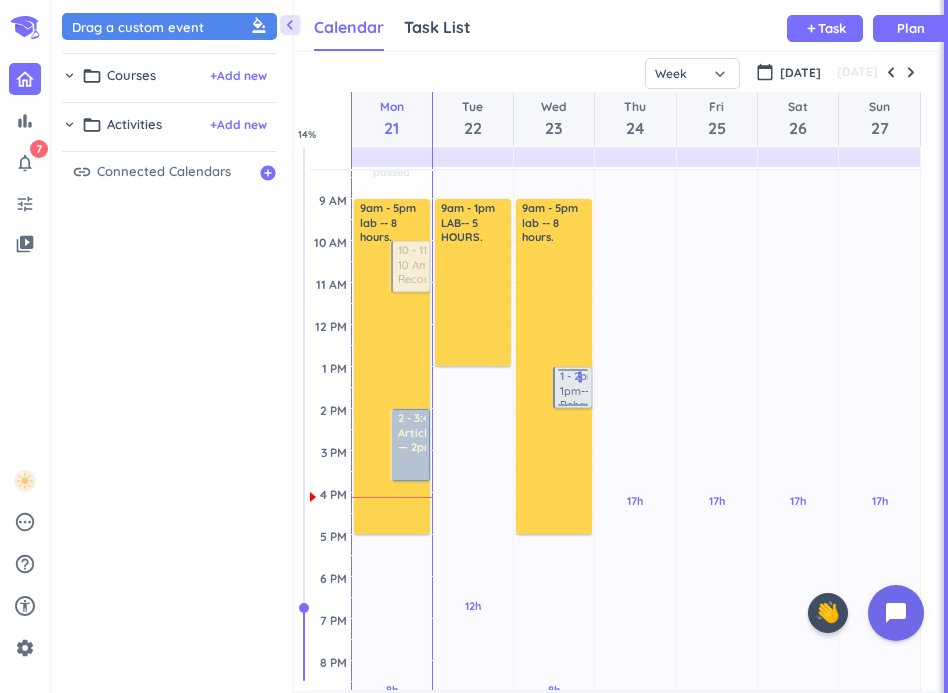 click on "1 - 2pm" at bounding box center (574, 376) 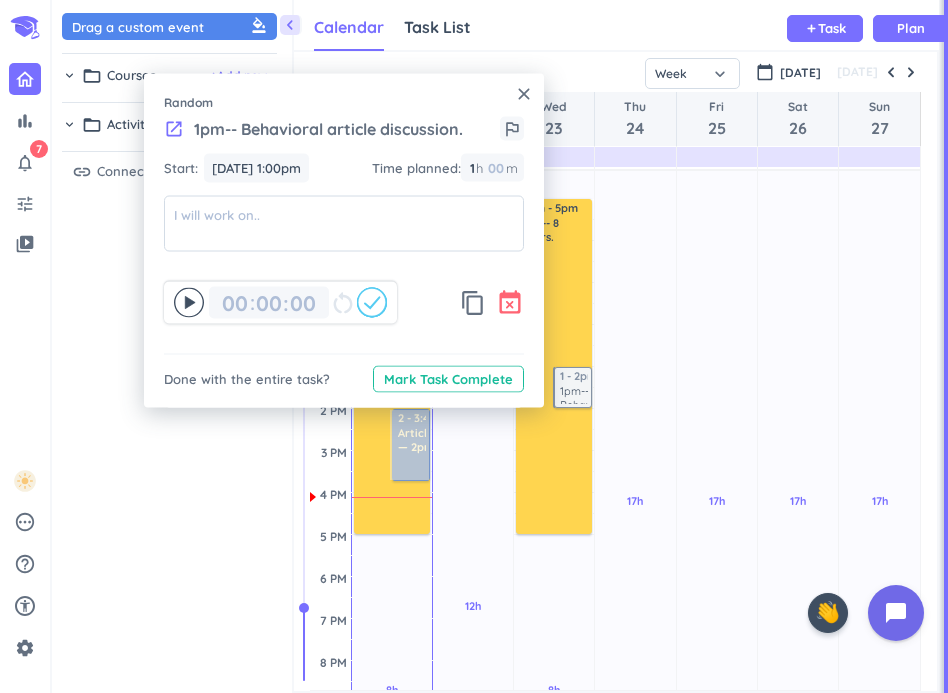 click on "event_busy" at bounding box center (510, 303) 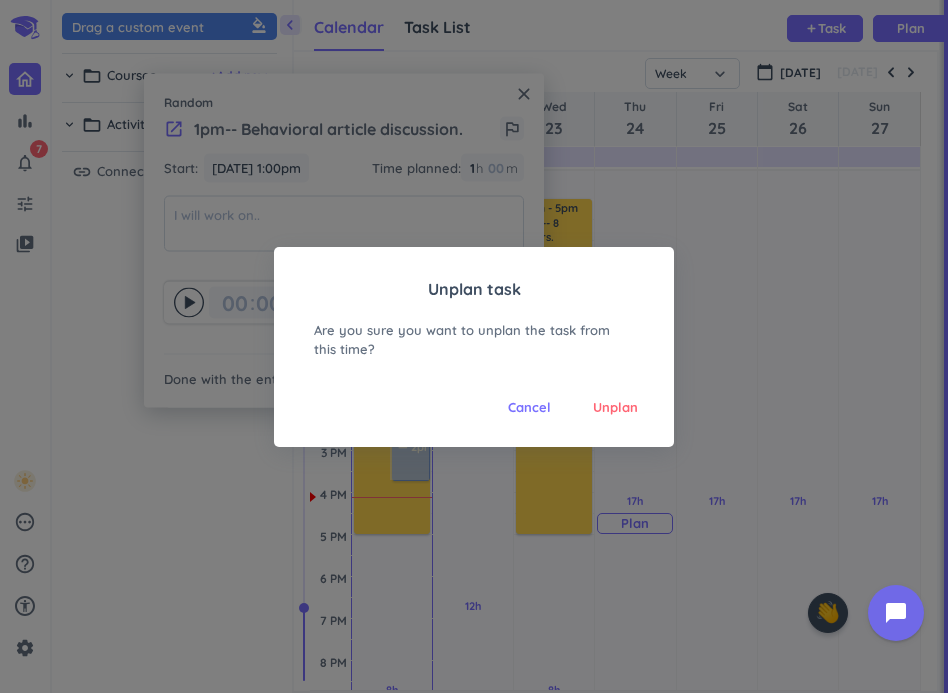 click on "Unplan" at bounding box center [615, 408] 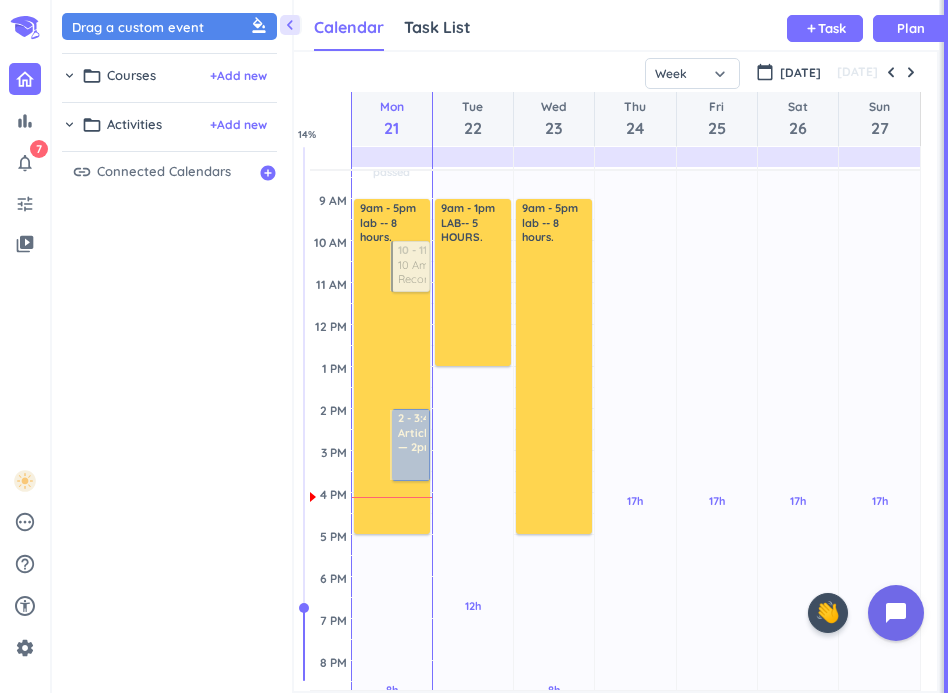 drag, startPoint x: 524, startPoint y: 561, endPoint x: 524, endPoint y: 628, distance: 67 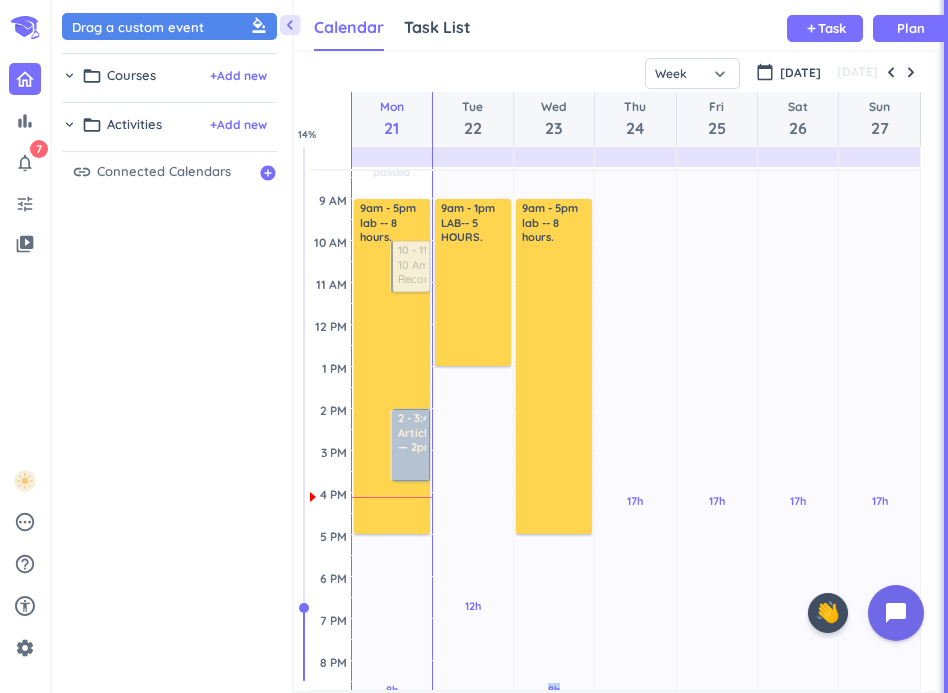 click on "8h  Past due Plan" at bounding box center (554, 703) 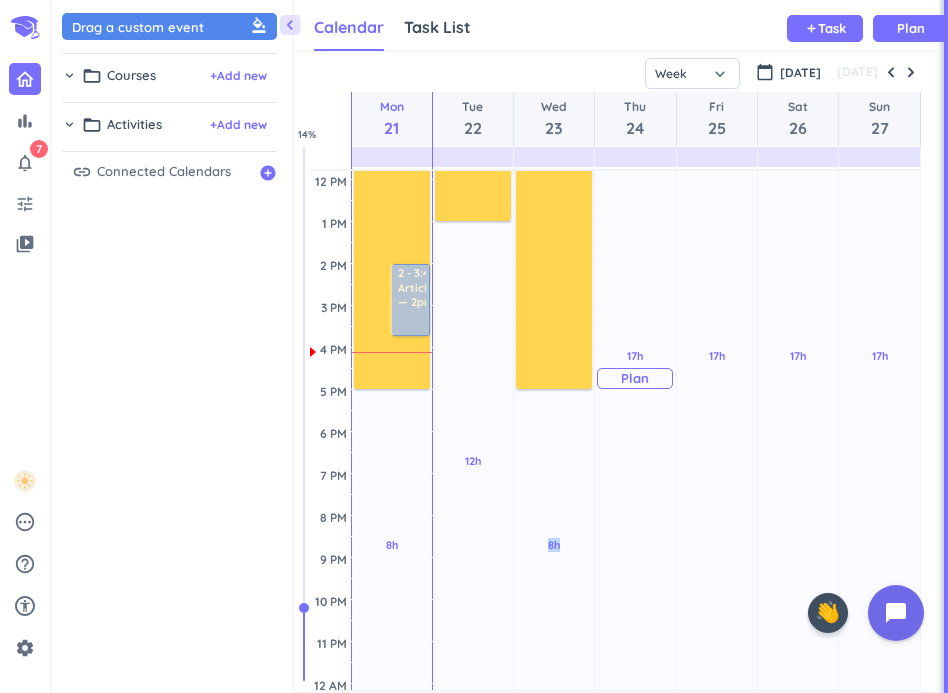 scroll, scrollTop: 341, scrollLeft: 0, axis: vertical 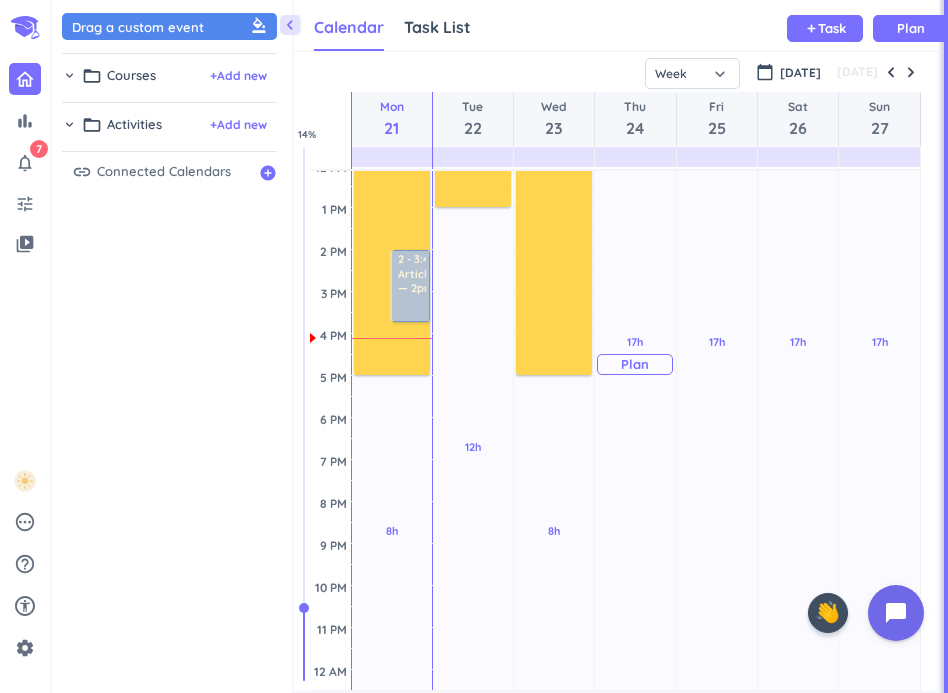 click on "17h  Past due Plan" at bounding box center [635, 355] 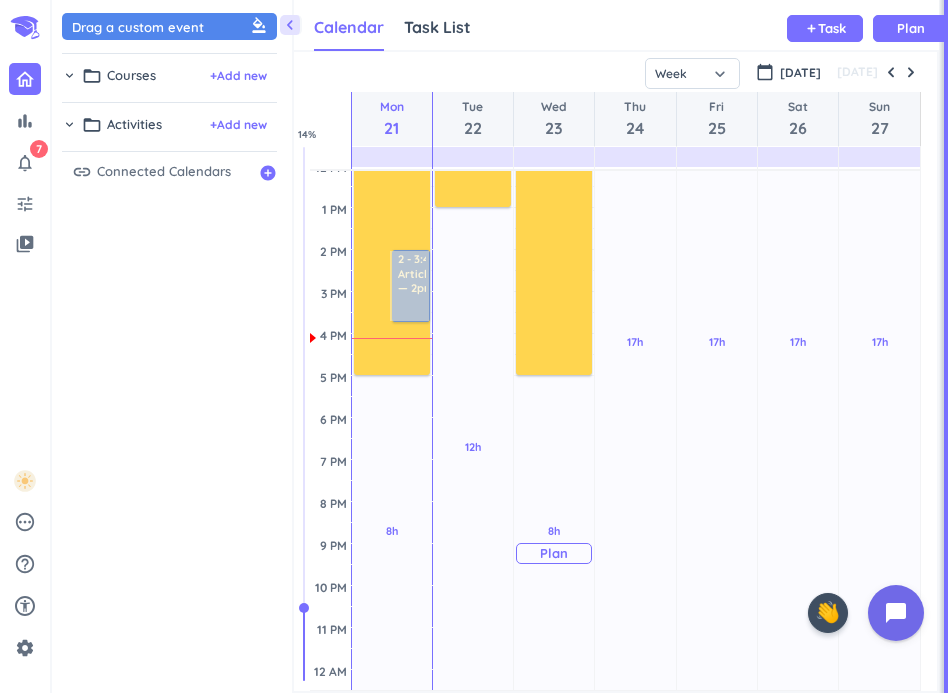 drag, startPoint x: 545, startPoint y: 393, endPoint x: 541, endPoint y: 455, distance: 62.1289 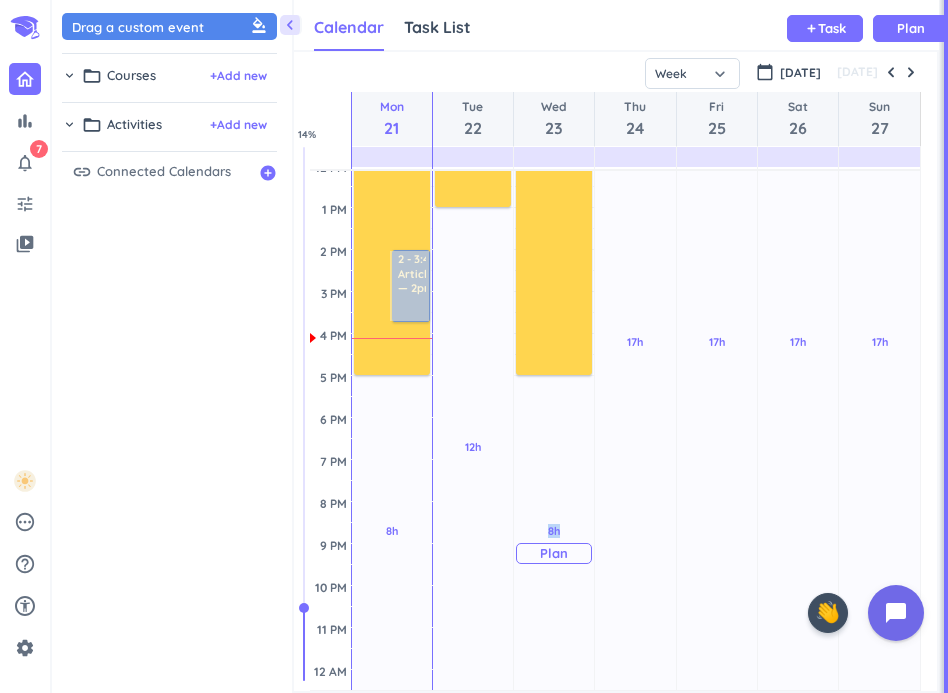 click on "8h  Past due Plan" at bounding box center (554, 544) 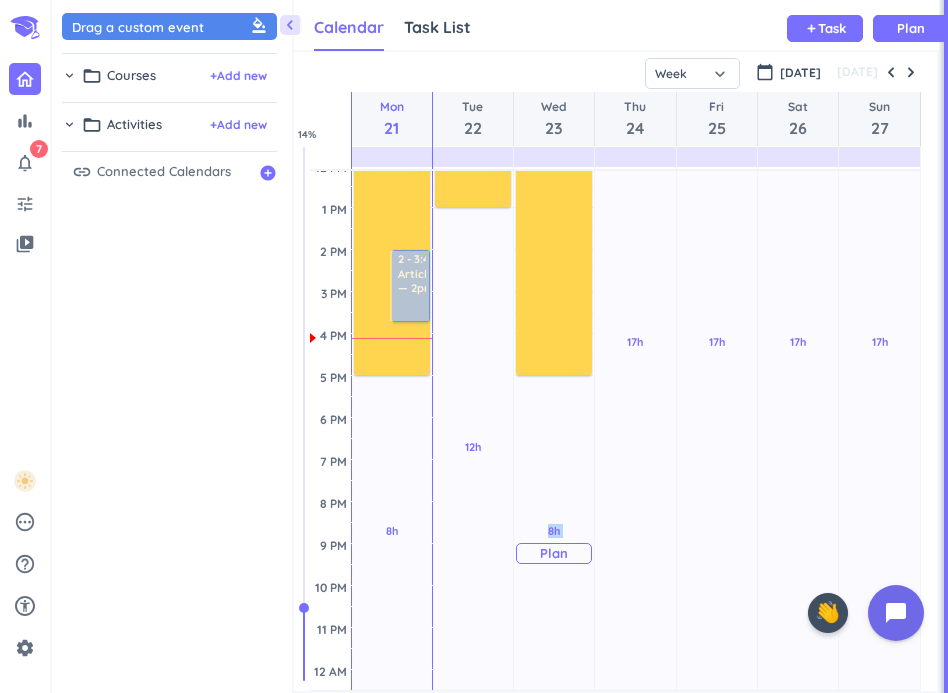 click on "8h  Past due Plan" at bounding box center (554, 544) 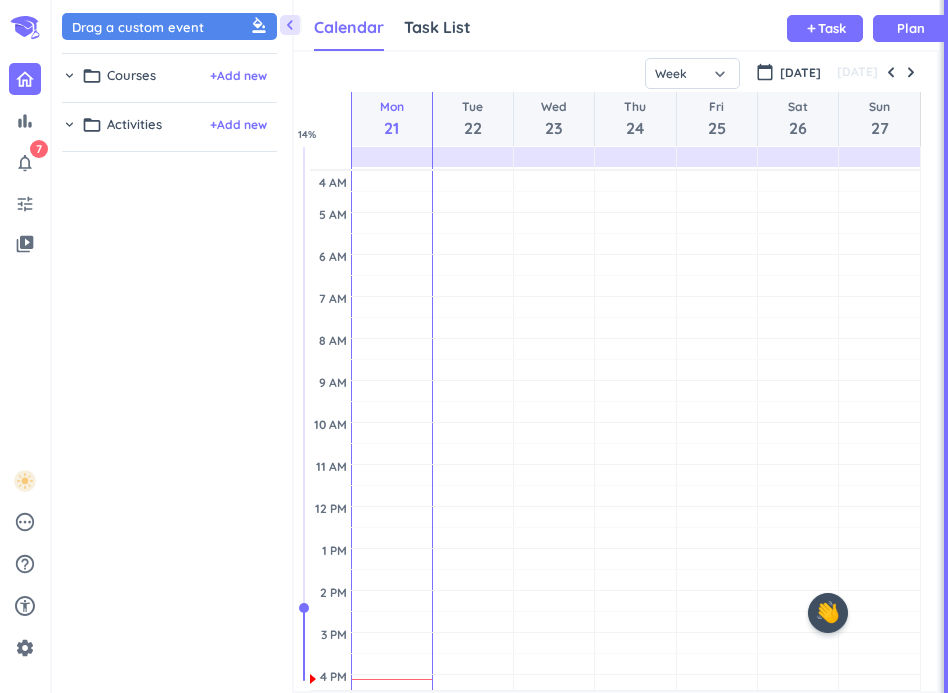 scroll, scrollTop: 0, scrollLeft: 0, axis: both 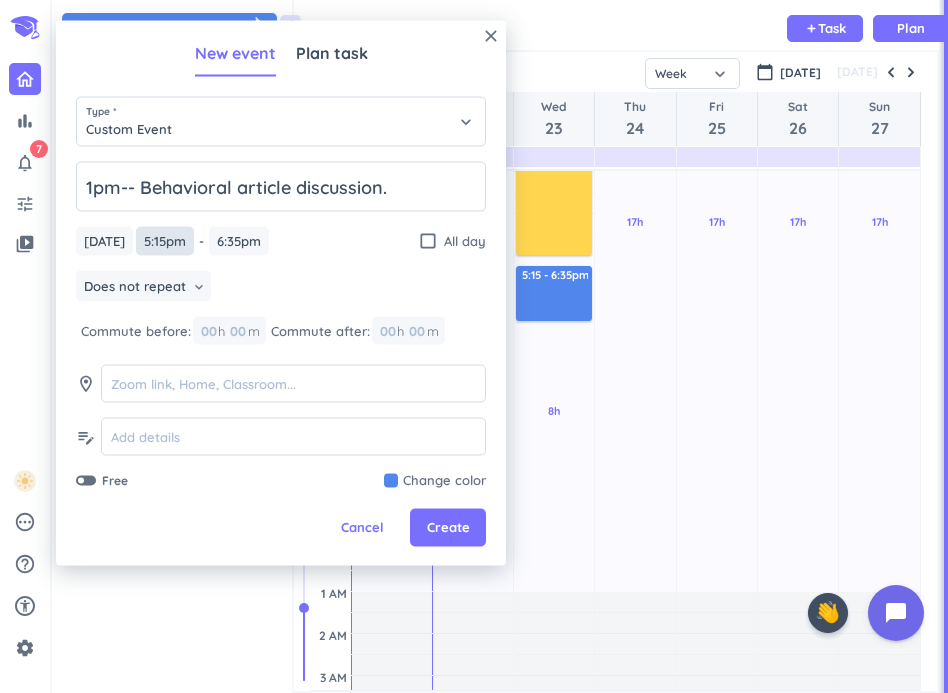 type on "1pm-- Behavioral article discussion." 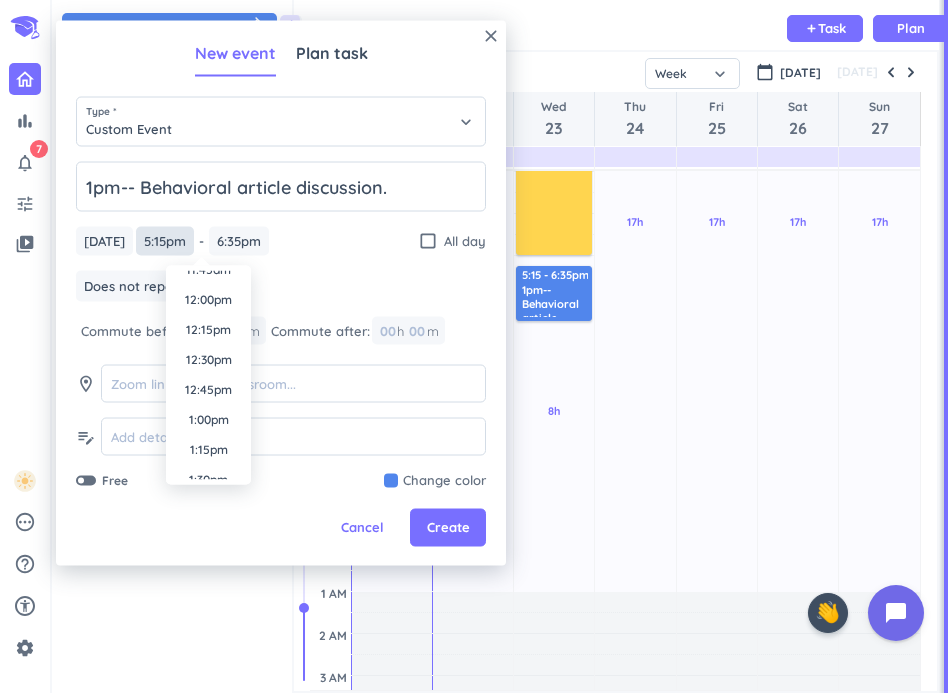 scroll, scrollTop: 1448, scrollLeft: 0, axis: vertical 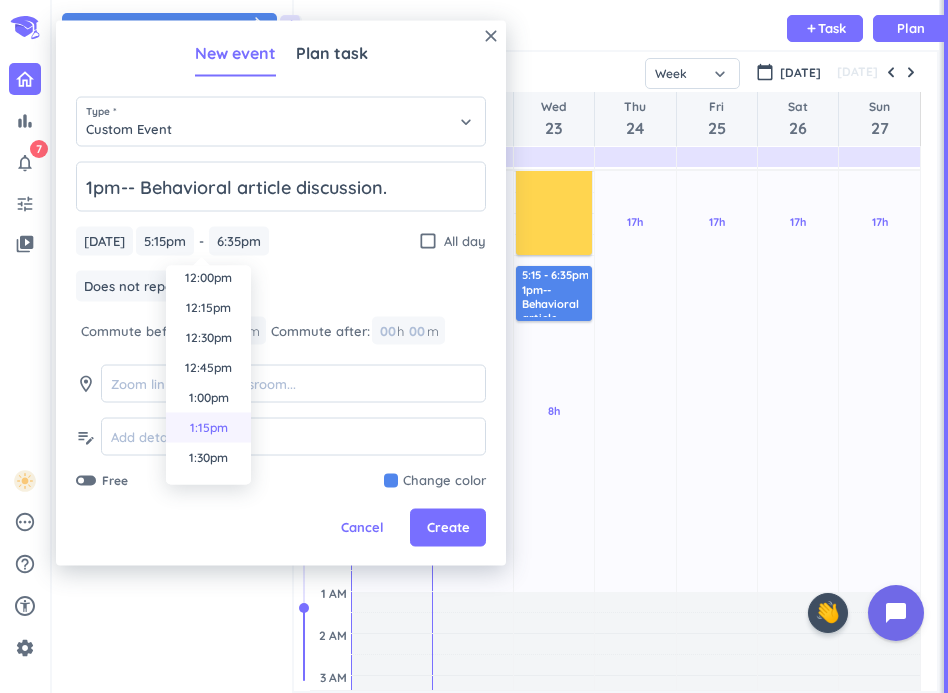 click on "1:15pm" at bounding box center [208, 428] 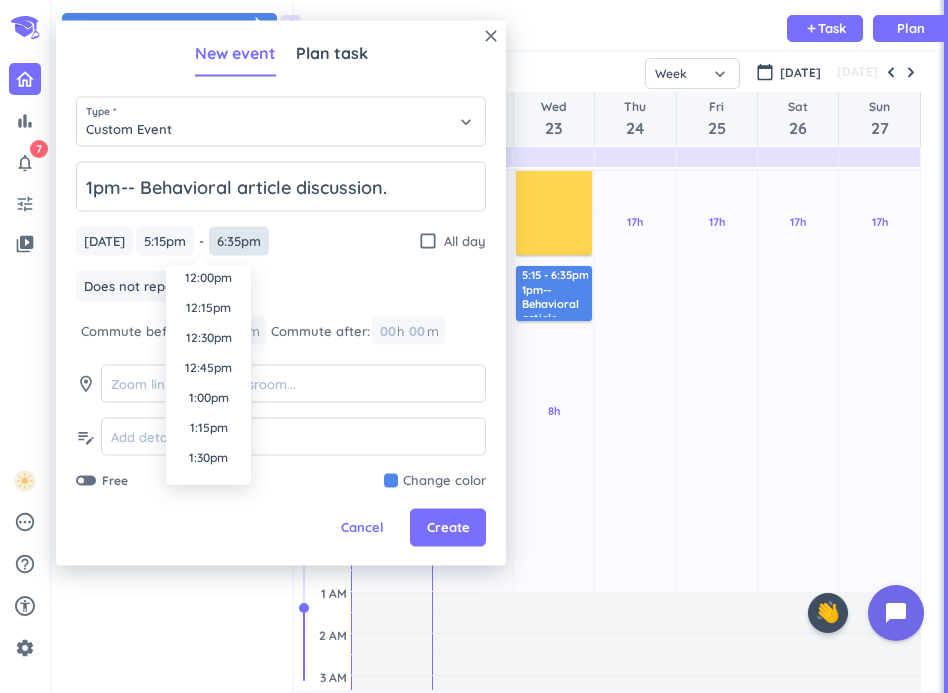 type on "1:15pm" 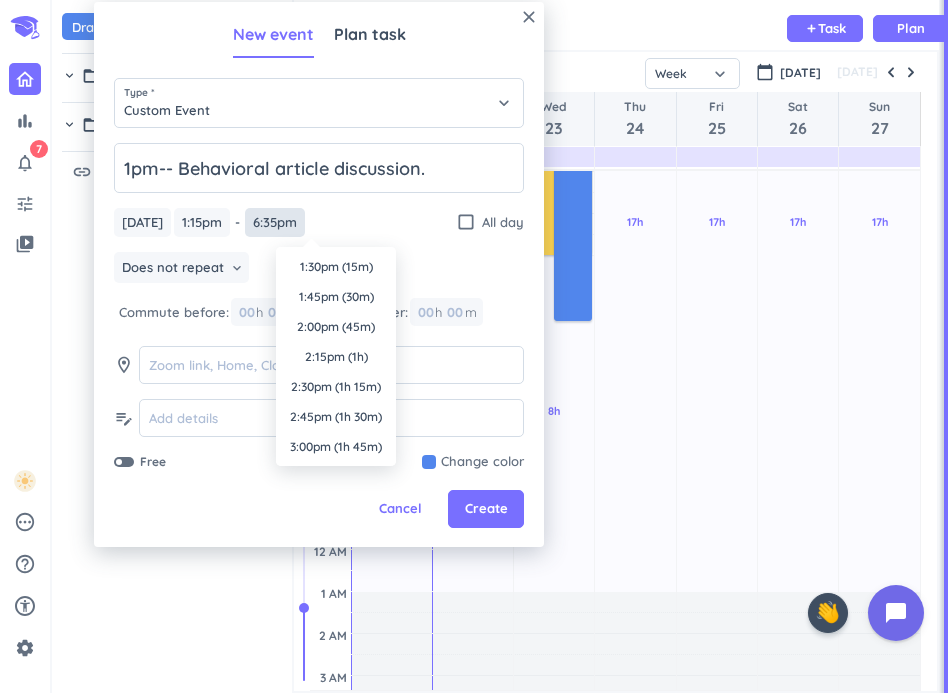 click on "6:35pm" at bounding box center (275, 222) 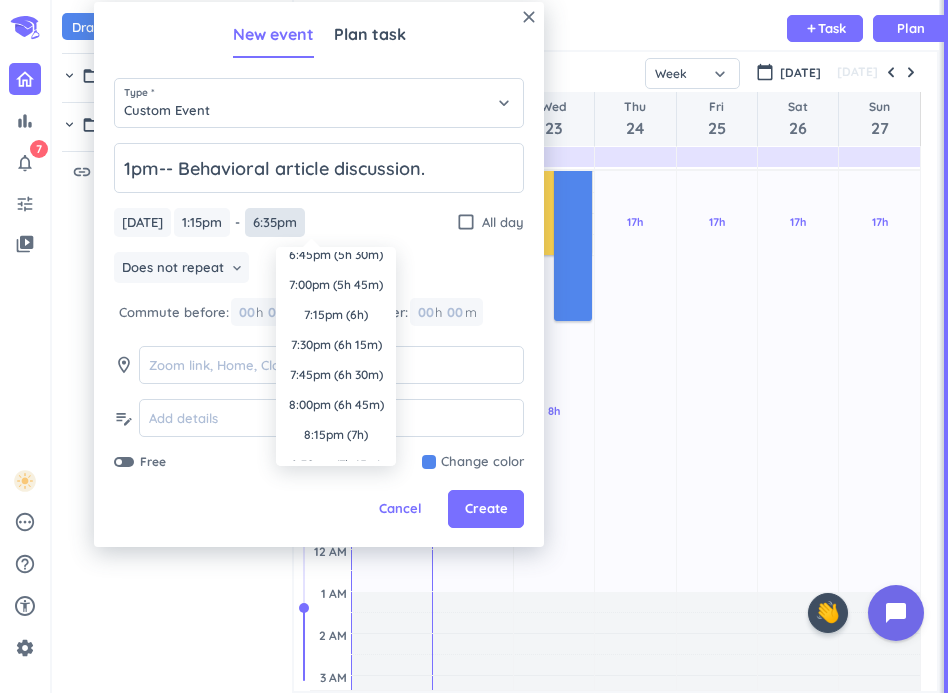 scroll, scrollTop: 0, scrollLeft: 0, axis: both 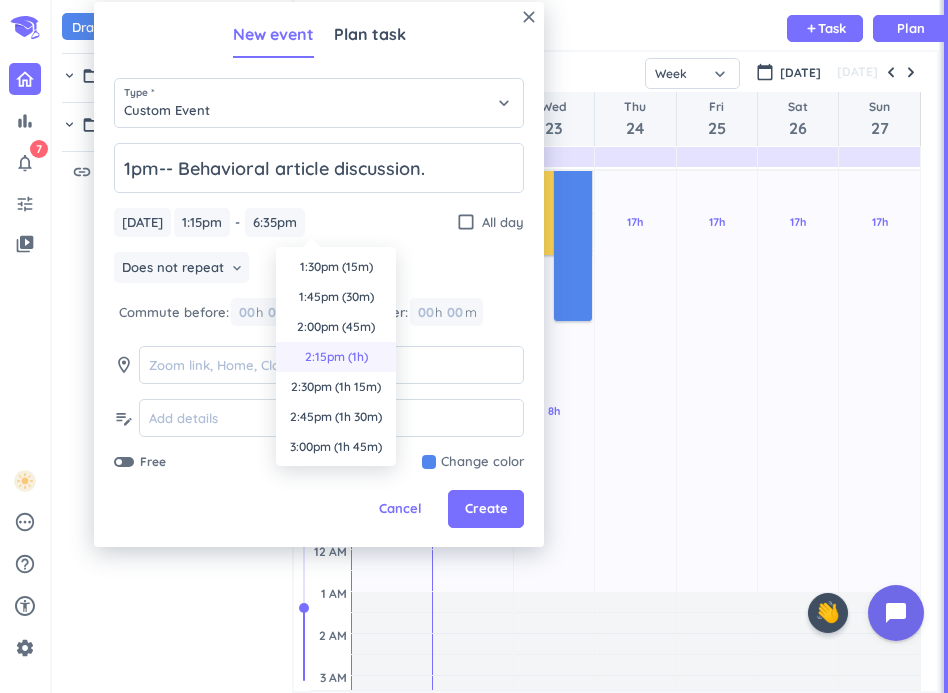 click on "2:15pm (1h)" at bounding box center [336, 357] 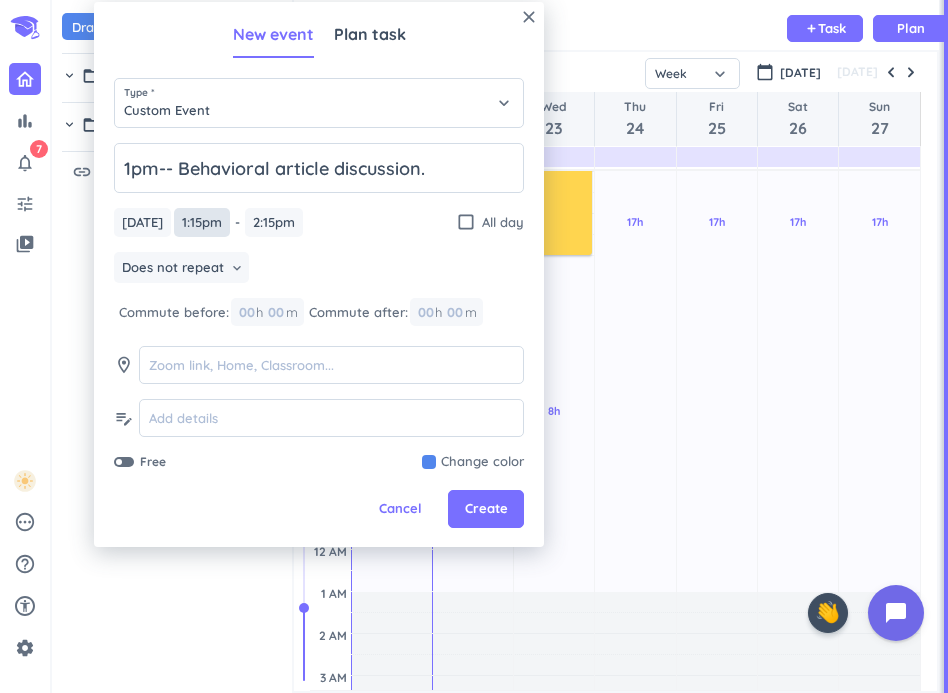 click on "1:15pm" at bounding box center (202, 222) 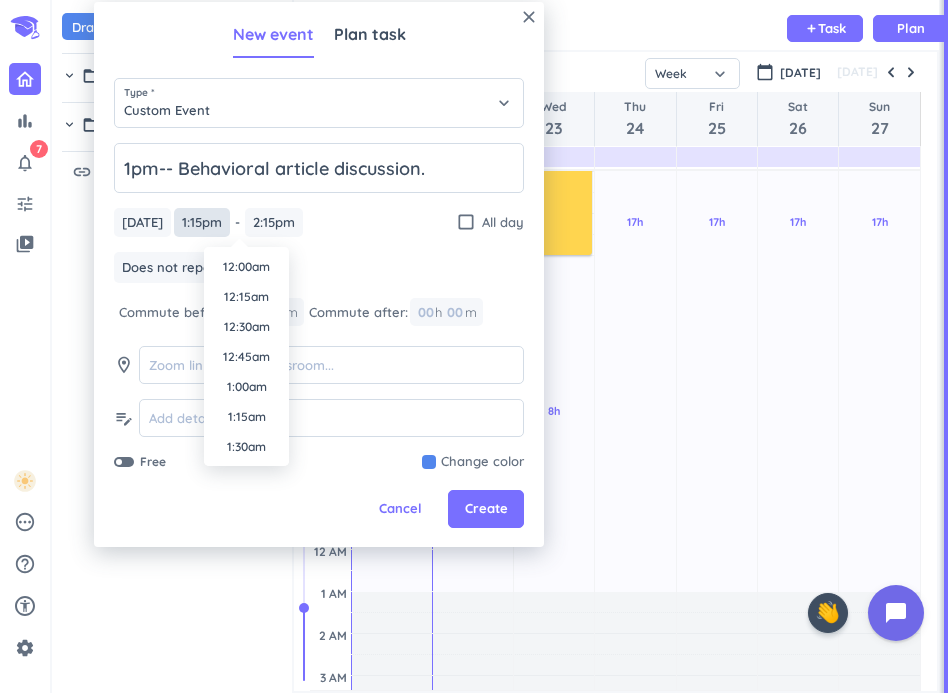 scroll, scrollTop: 1500, scrollLeft: 0, axis: vertical 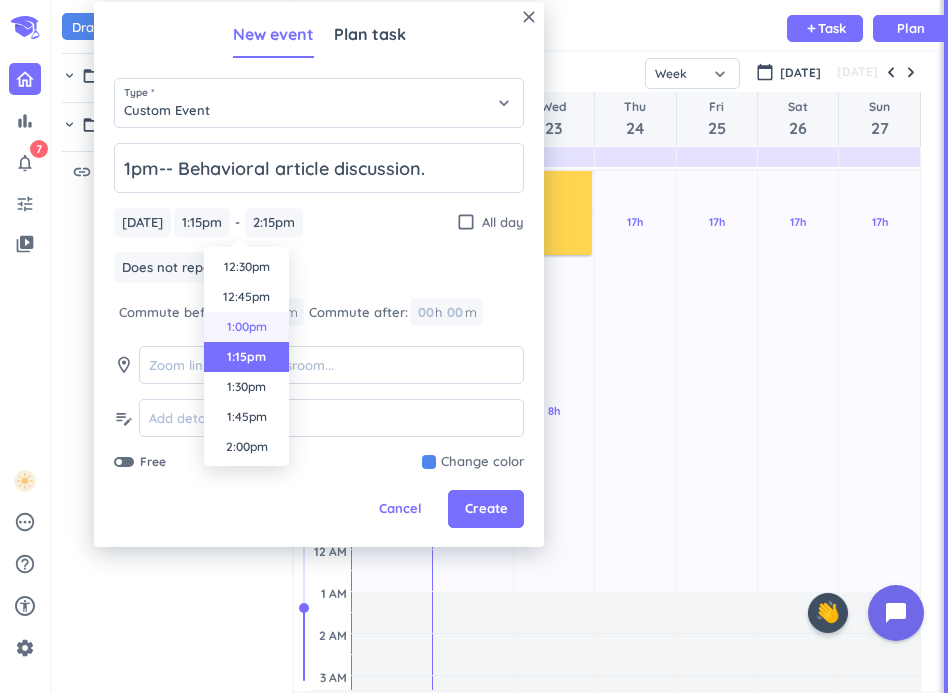 click on "1:00pm" at bounding box center [246, 327] 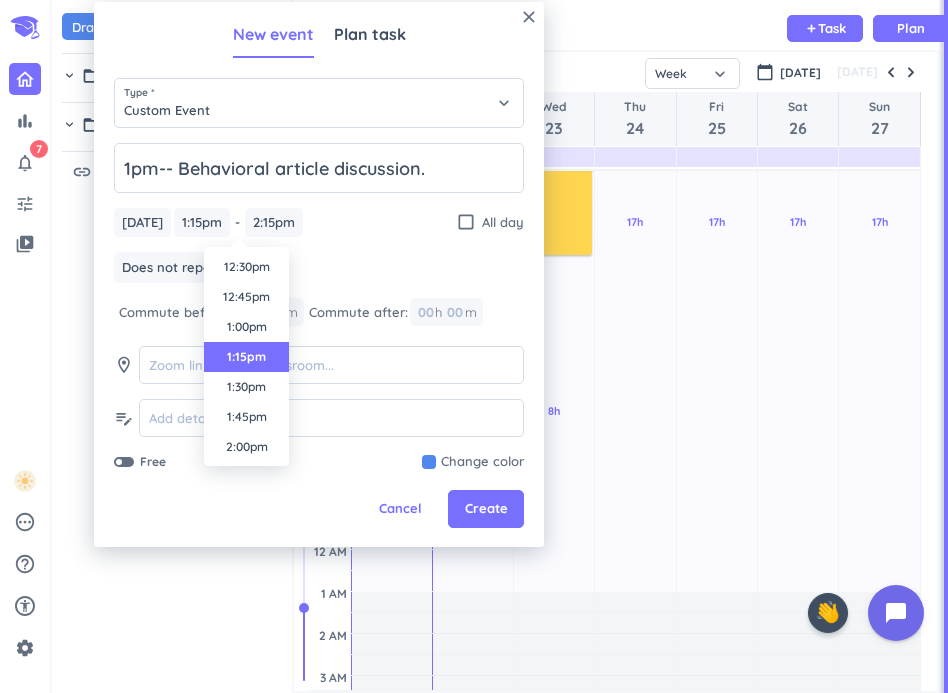 type on "1:00pm" 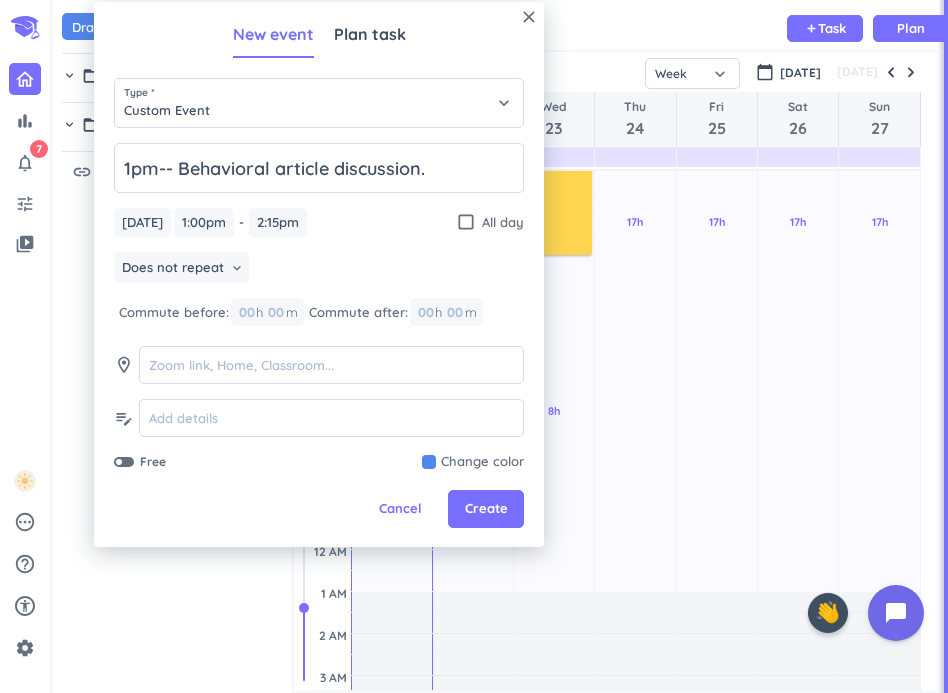 click on "Commute after:" at bounding box center [358, 313] 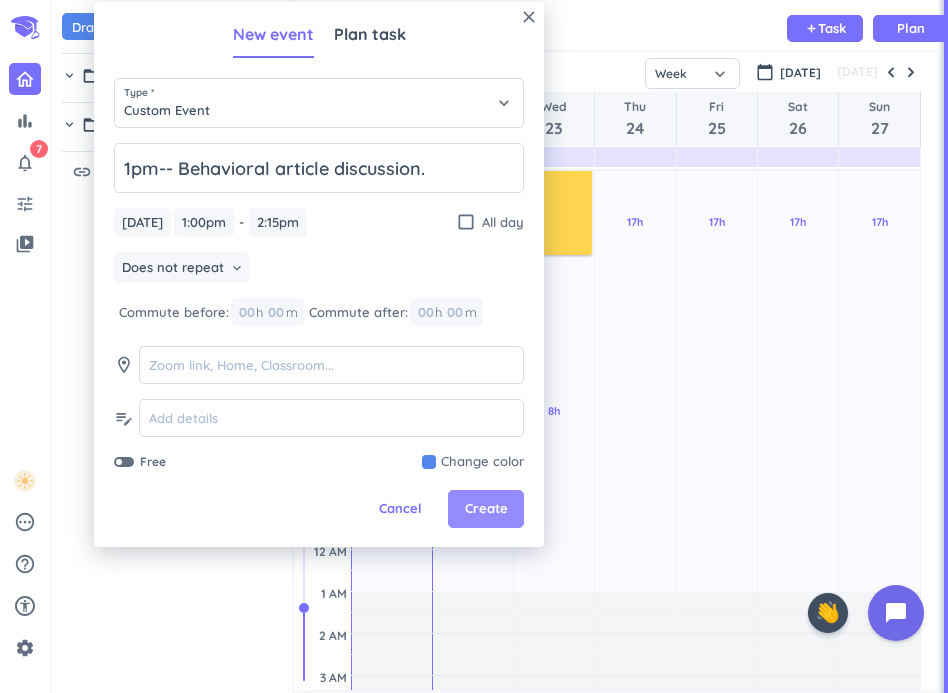 click on "Create" at bounding box center [486, 509] 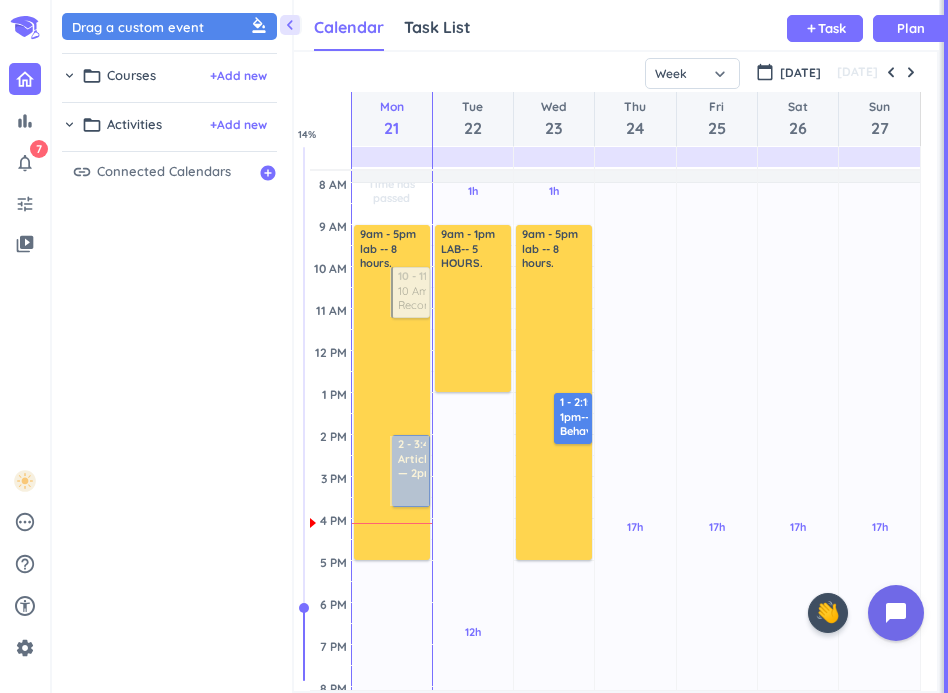 scroll, scrollTop: 157, scrollLeft: 0, axis: vertical 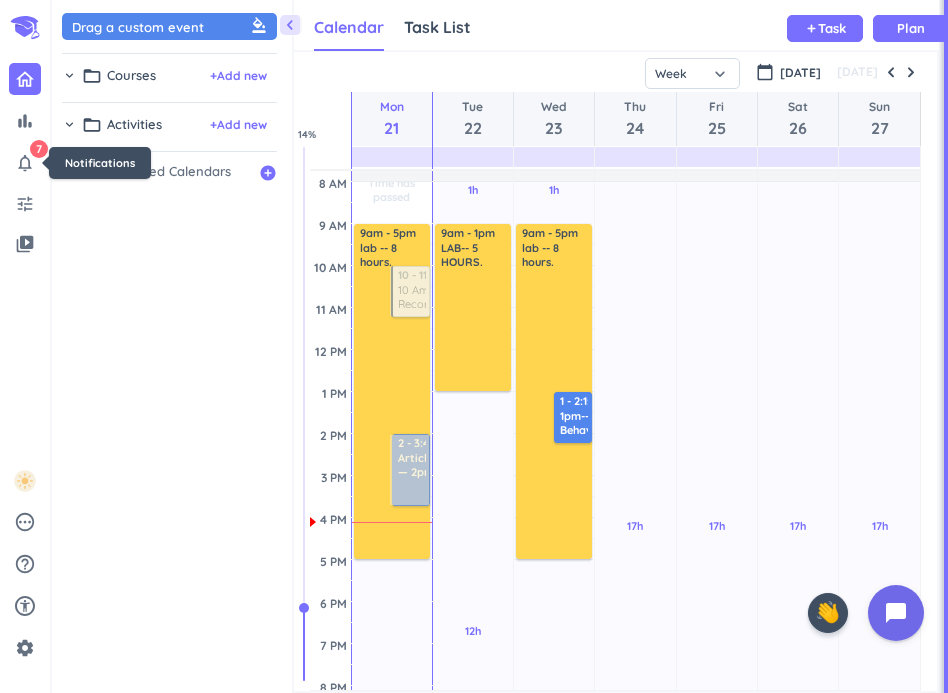 click on "bar_chart notifications_none 7 Notifications tune video_library pending help_outline settings" at bounding box center [25, 358] 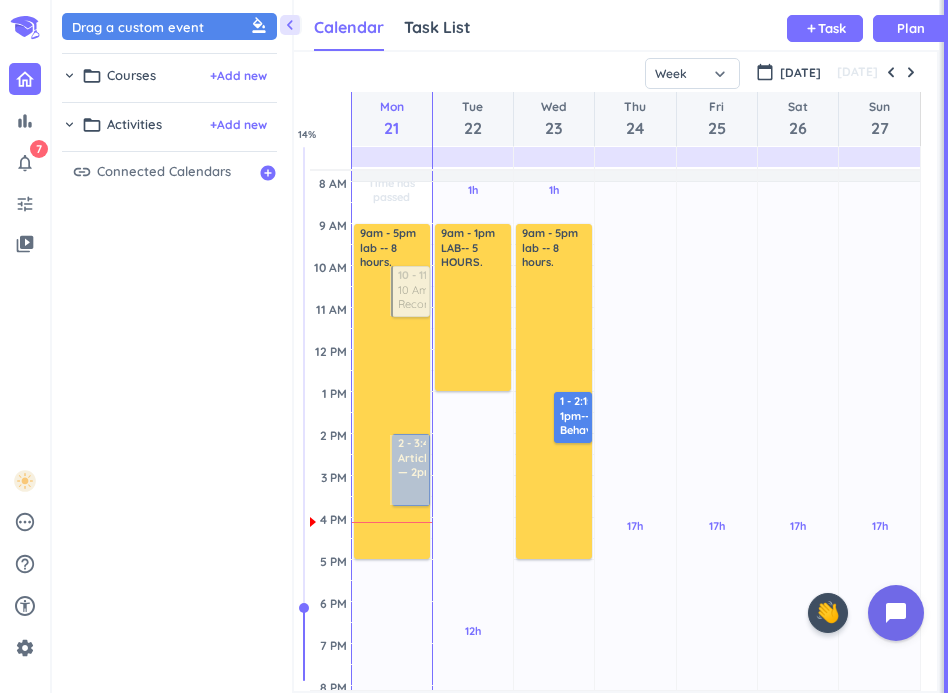 click on "bar_chart notifications_none 7 tune video_library pending help_outline settings" at bounding box center (25, 358) 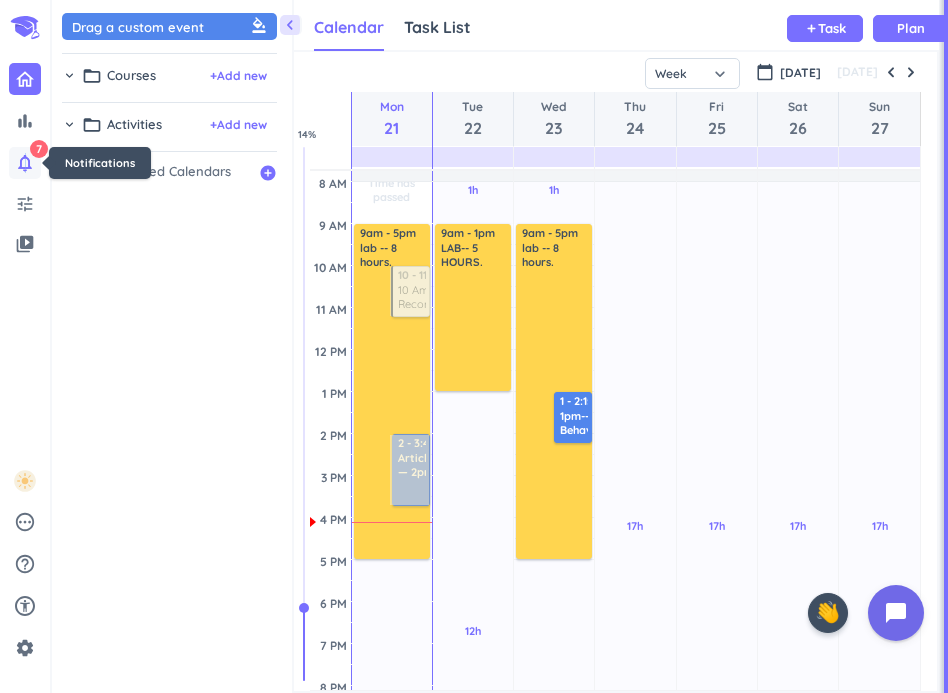 click on "notifications_none" at bounding box center (25, 163) 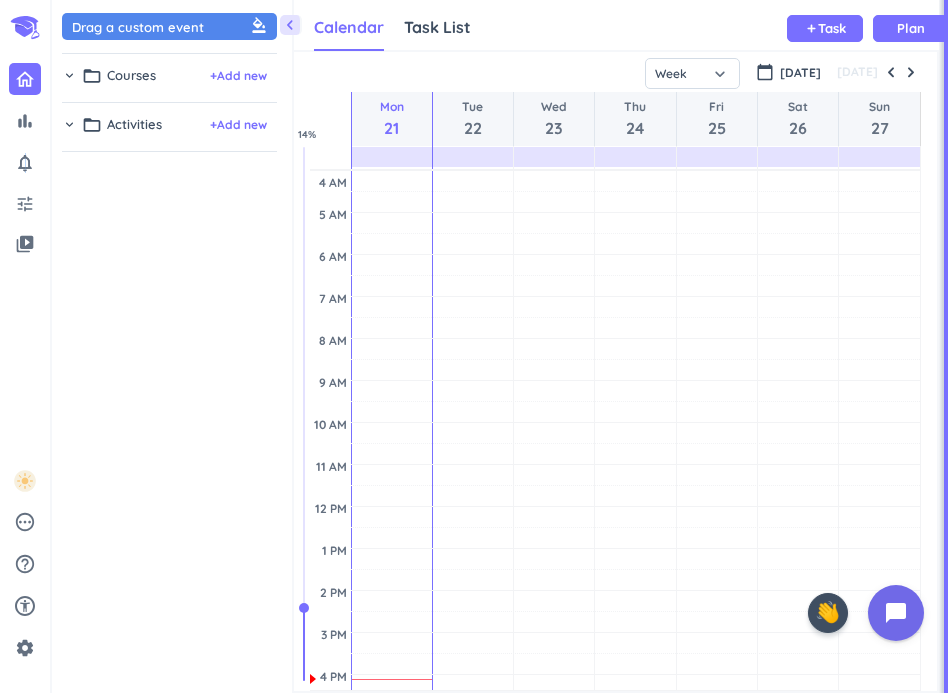 scroll, scrollTop: 1, scrollLeft: 1, axis: both 